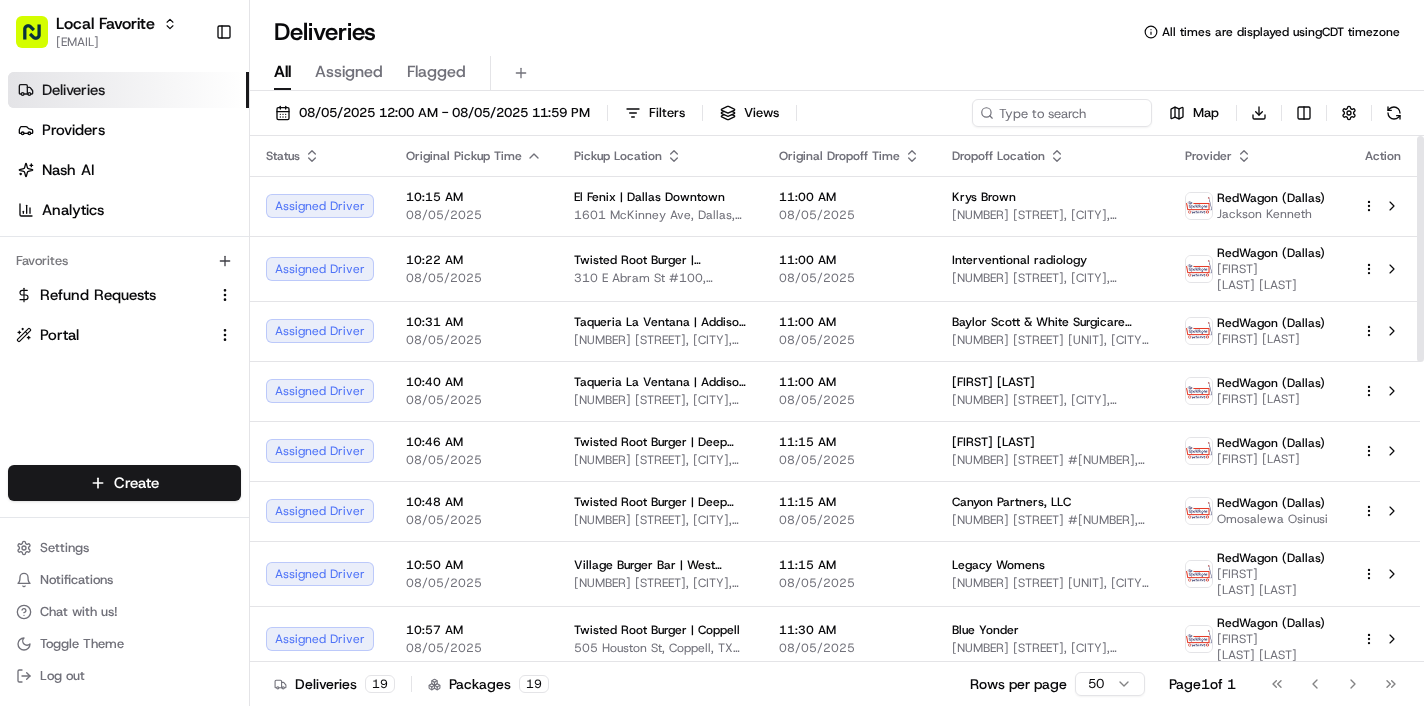scroll, scrollTop: 0, scrollLeft: 0, axis: both 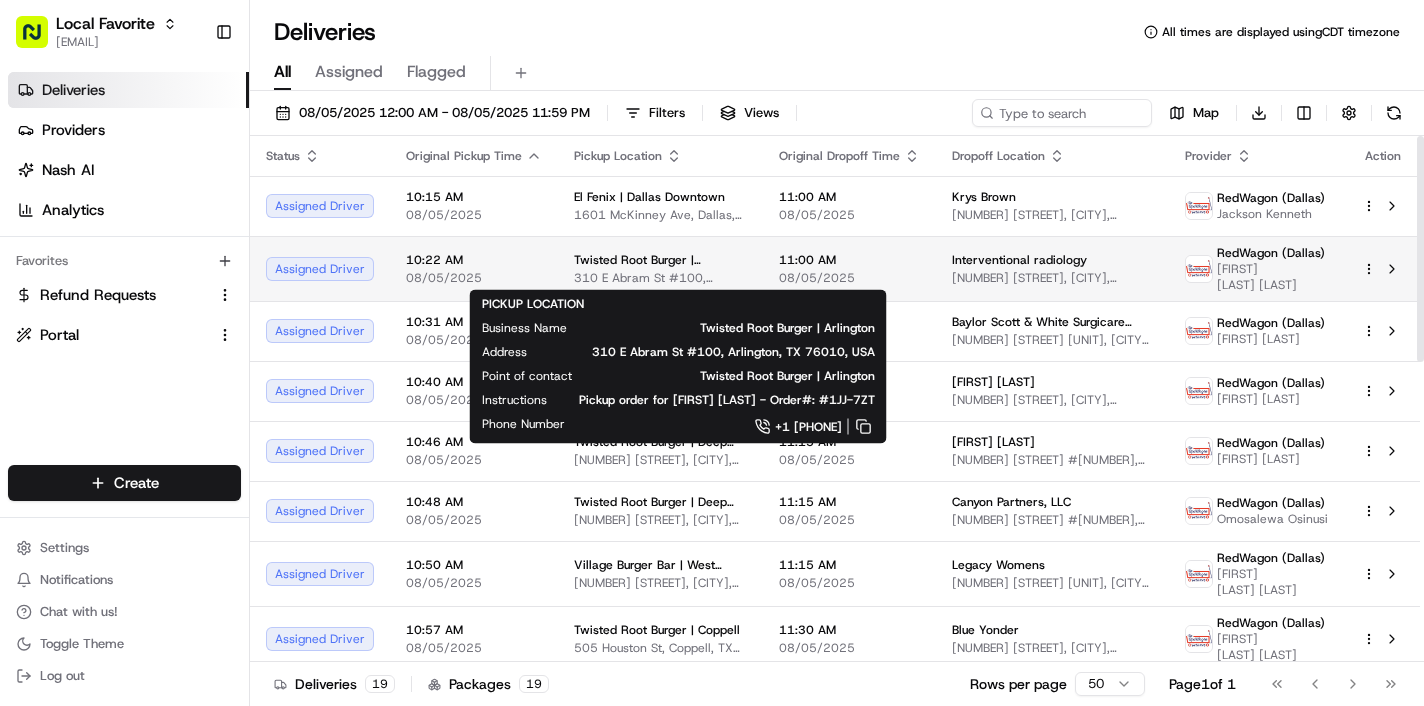 click on "310 E Abram St #100, Arlington, TX 76010, USA" at bounding box center [660, 278] 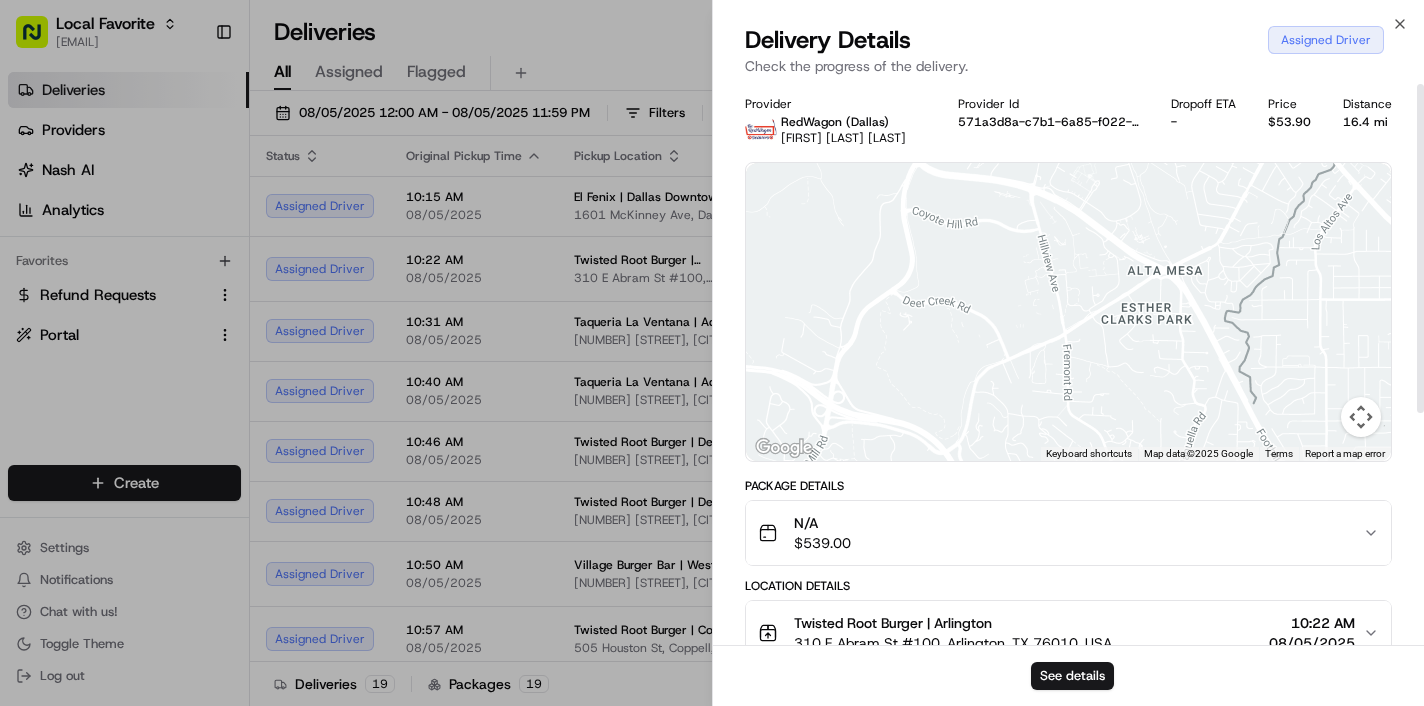 scroll, scrollTop: 0, scrollLeft: 0, axis: both 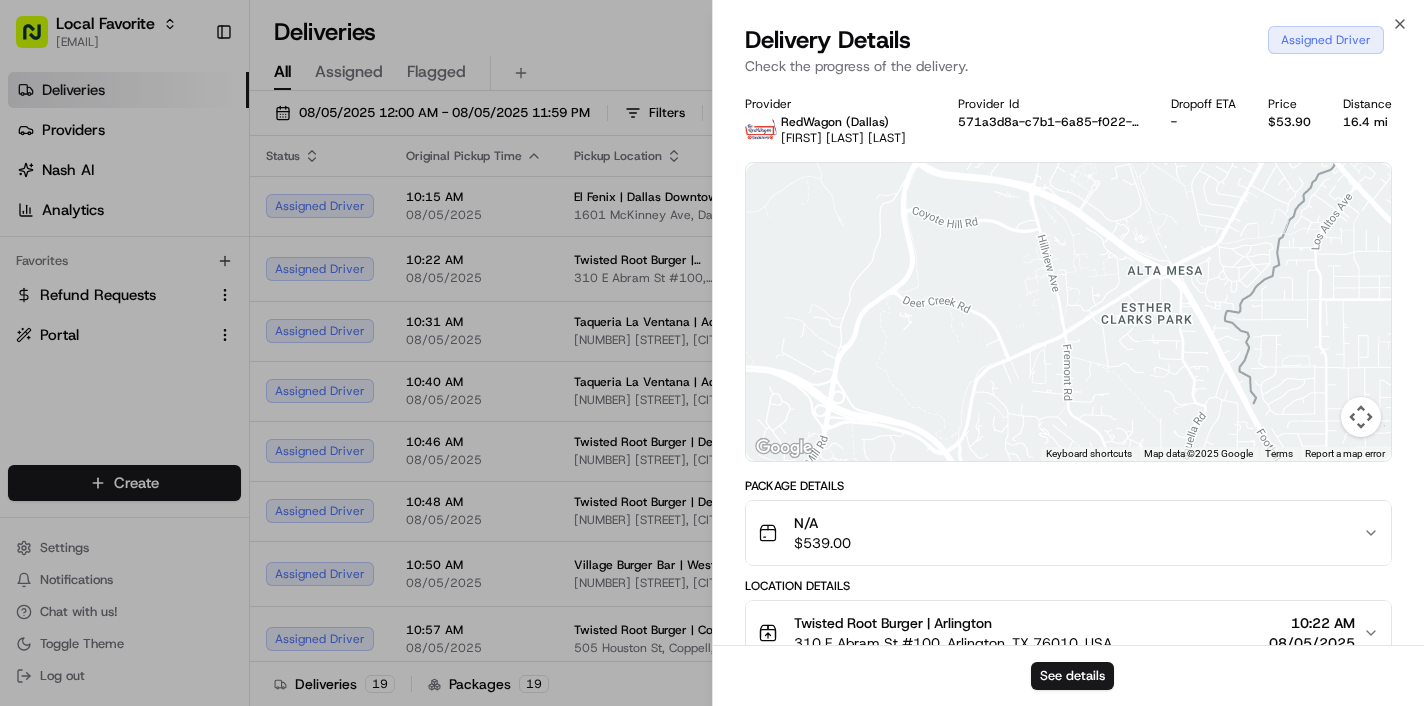 click at bounding box center [1361, 417] 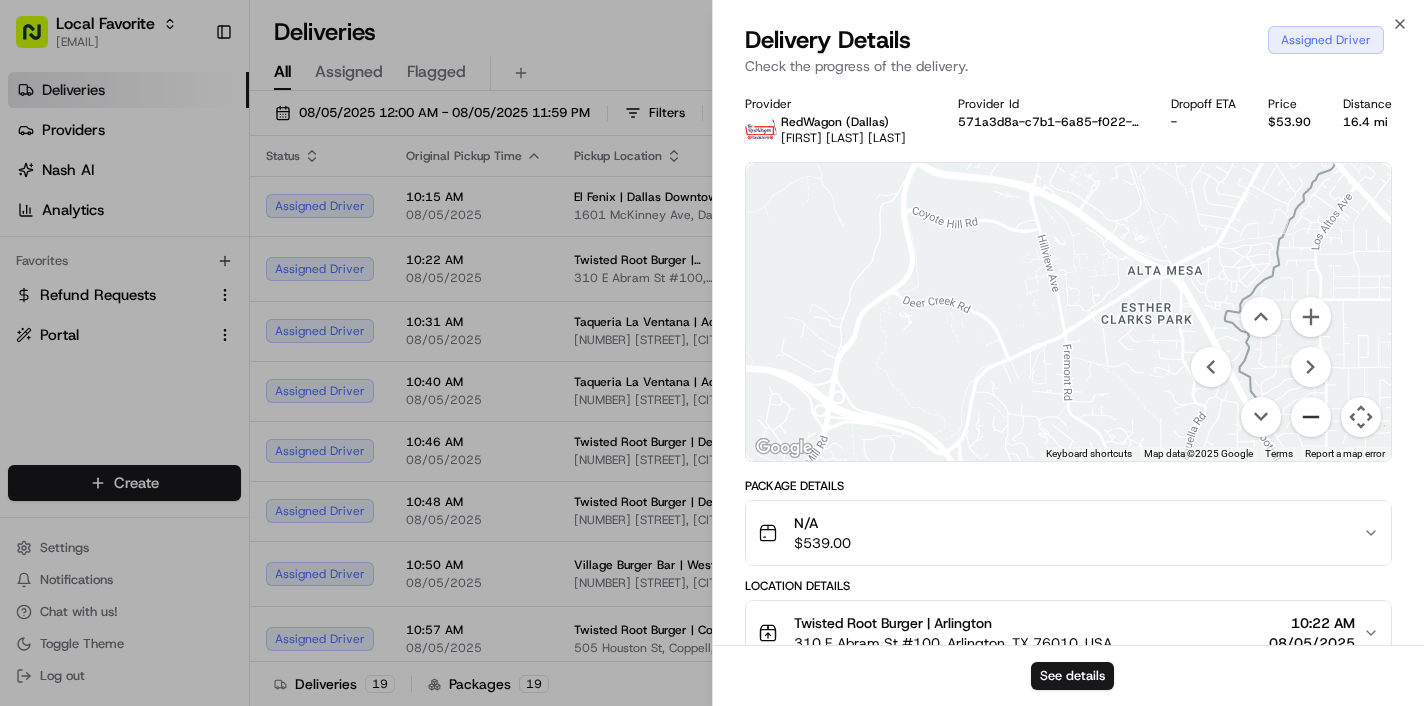click at bounding box center (1311, 417) 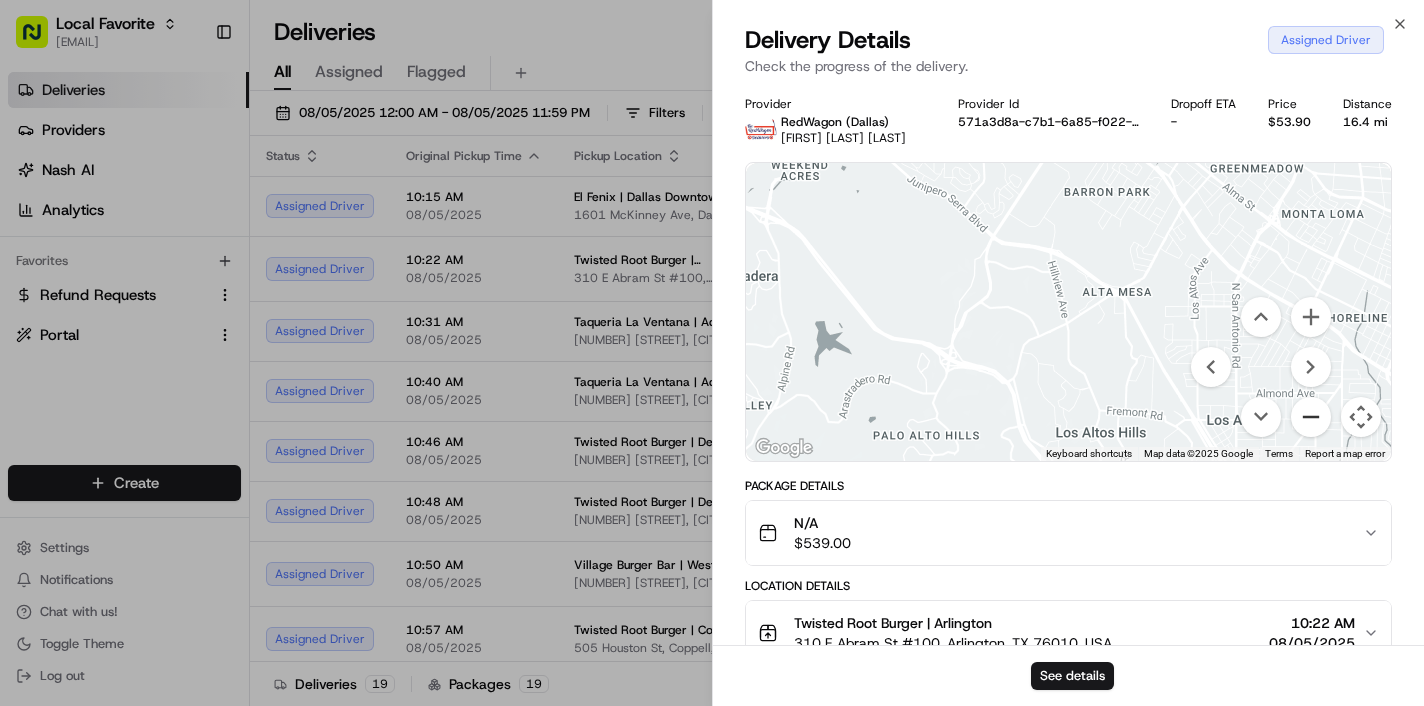 click at bounding box center (1311, 417) 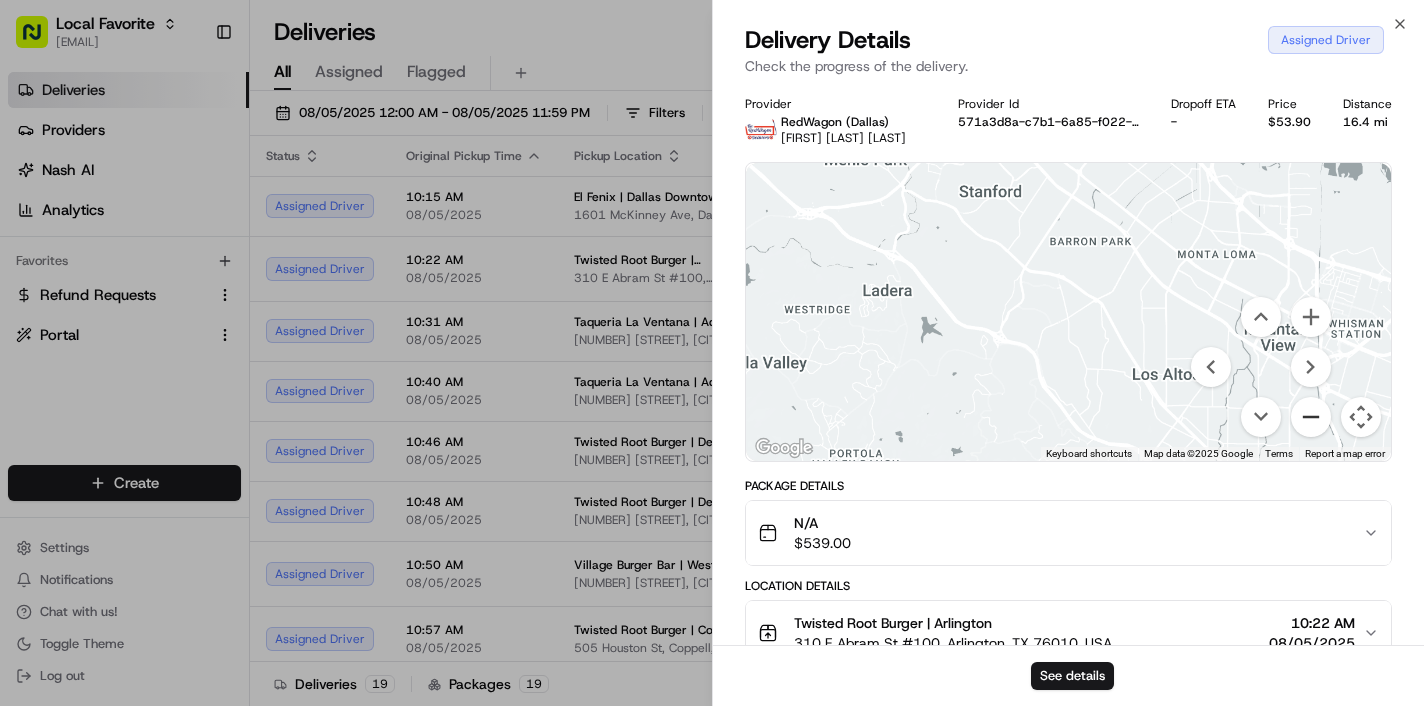 click at bounding box center [1311, 417] 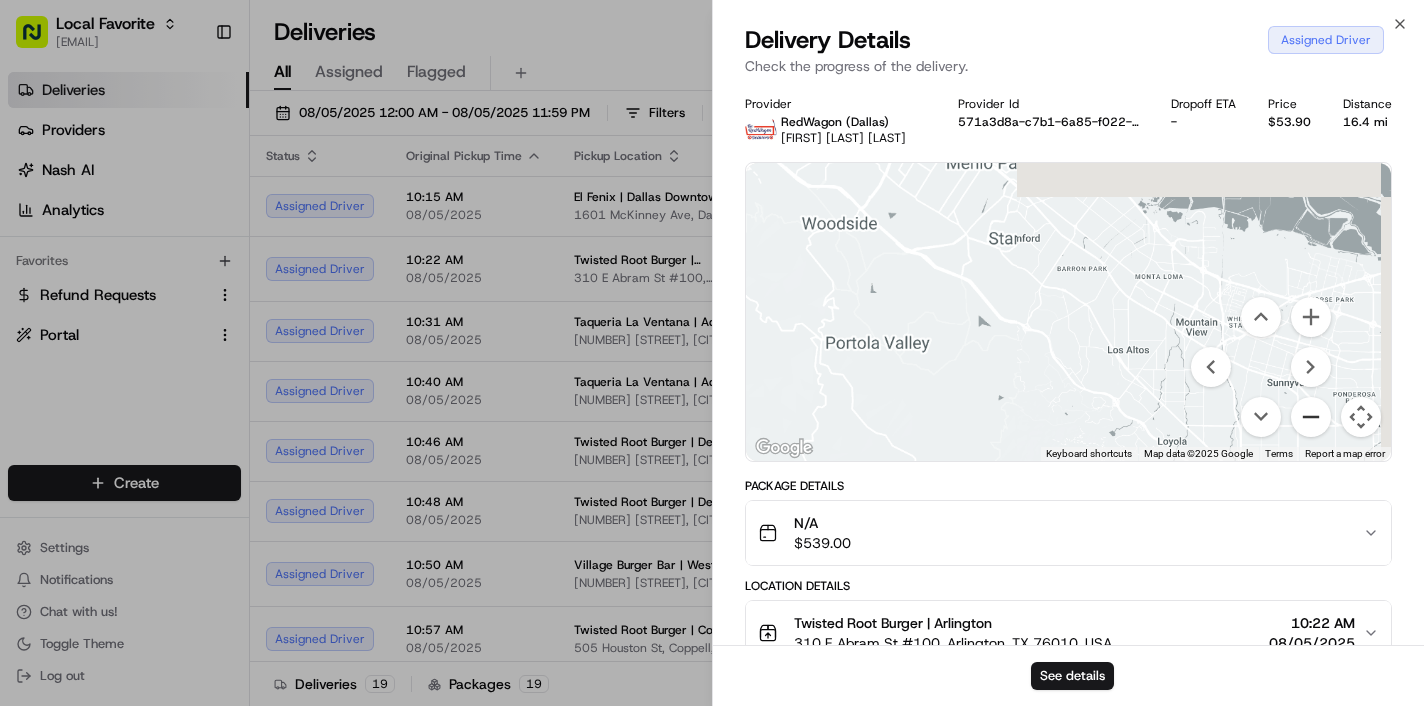 click at bounding box center [1311, 417] 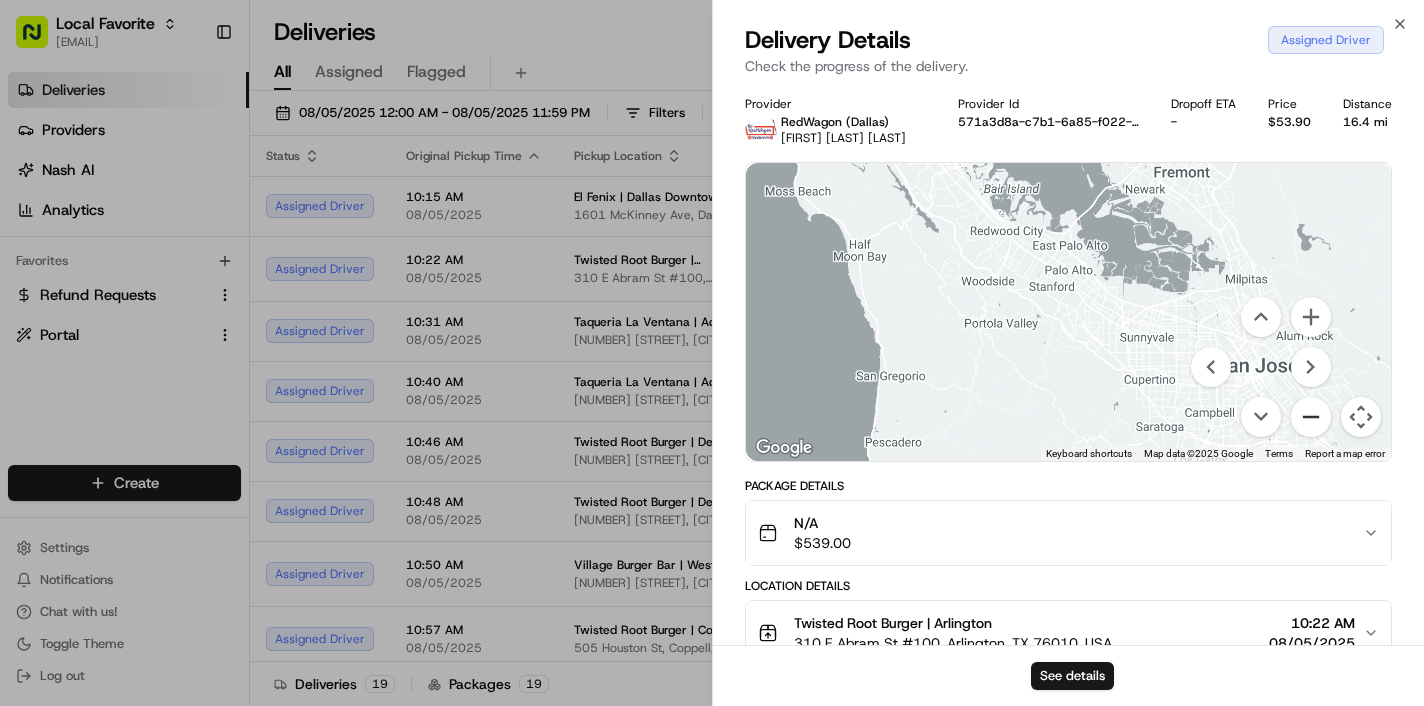 click at bounding box center [1311, 417] 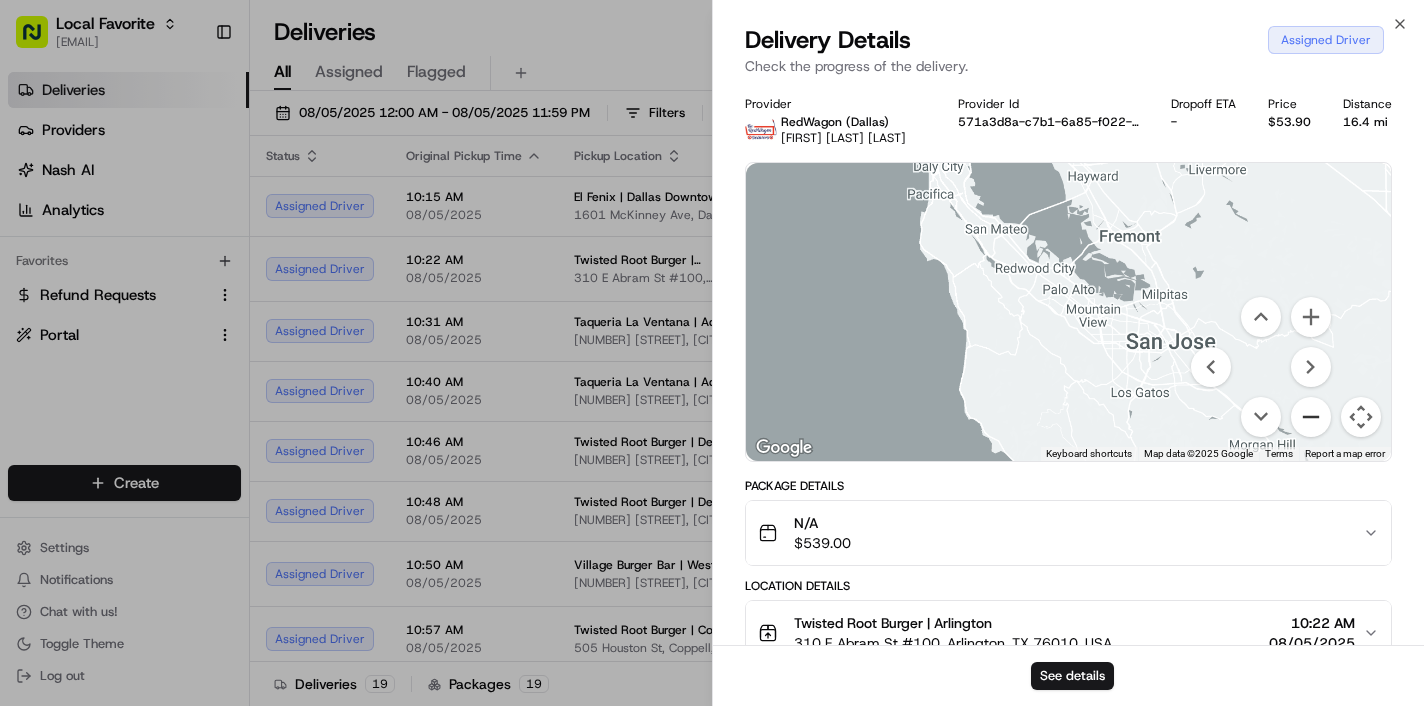 click at bounding box center [1311, 417] 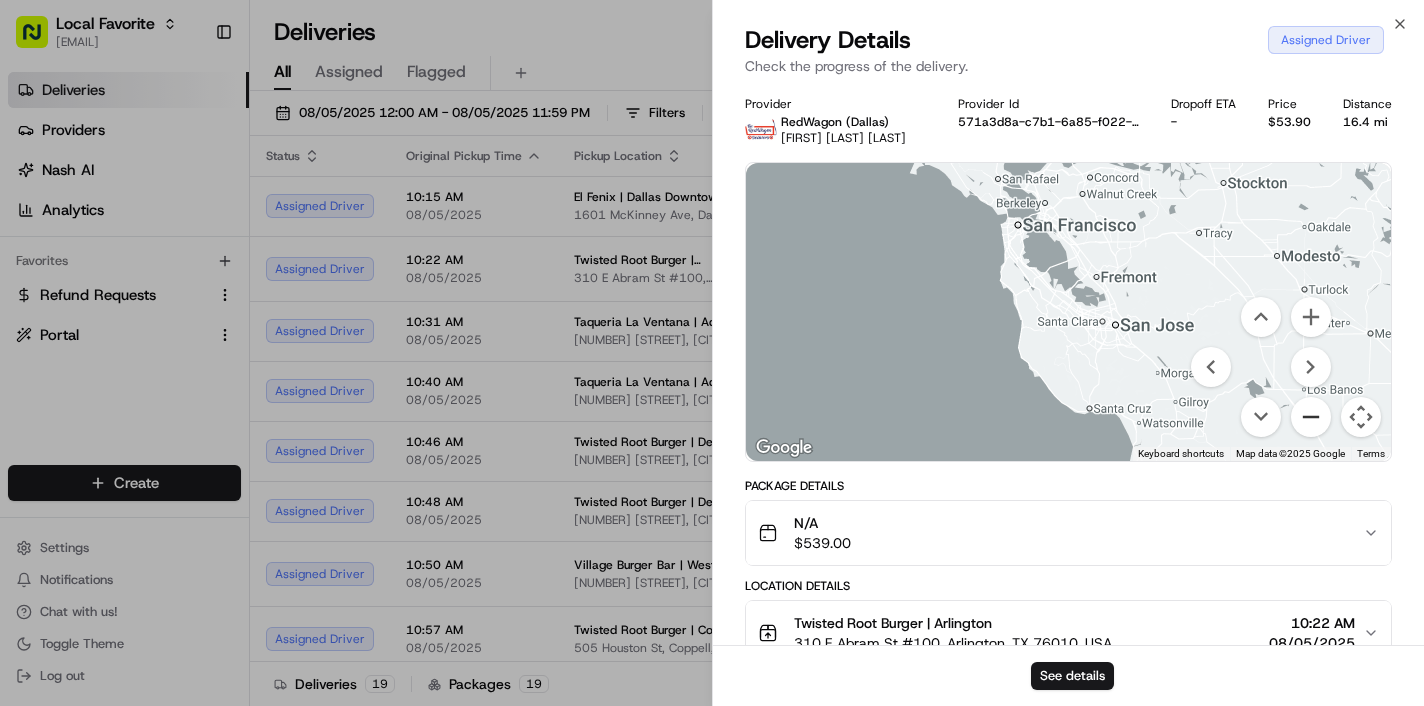 click at bounding box center [1311, 417] 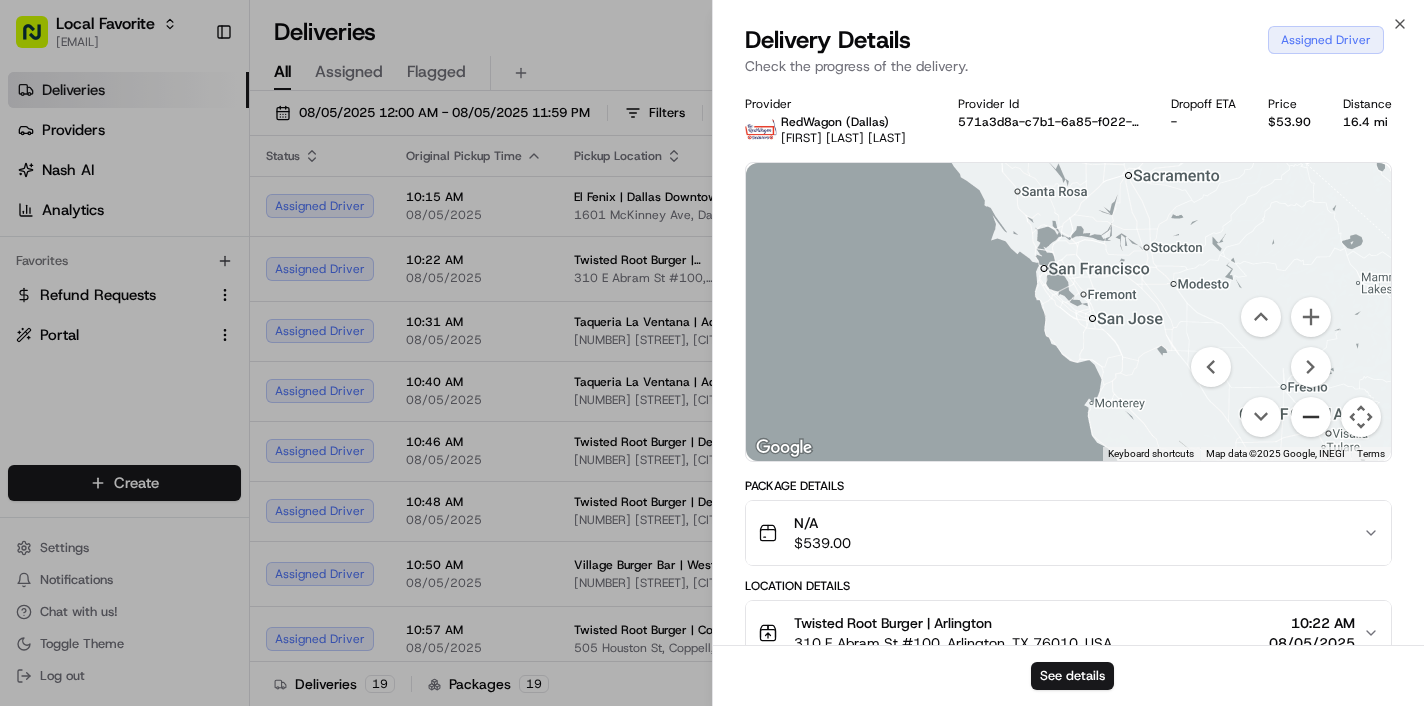 click at bounding box center [1311, 417] 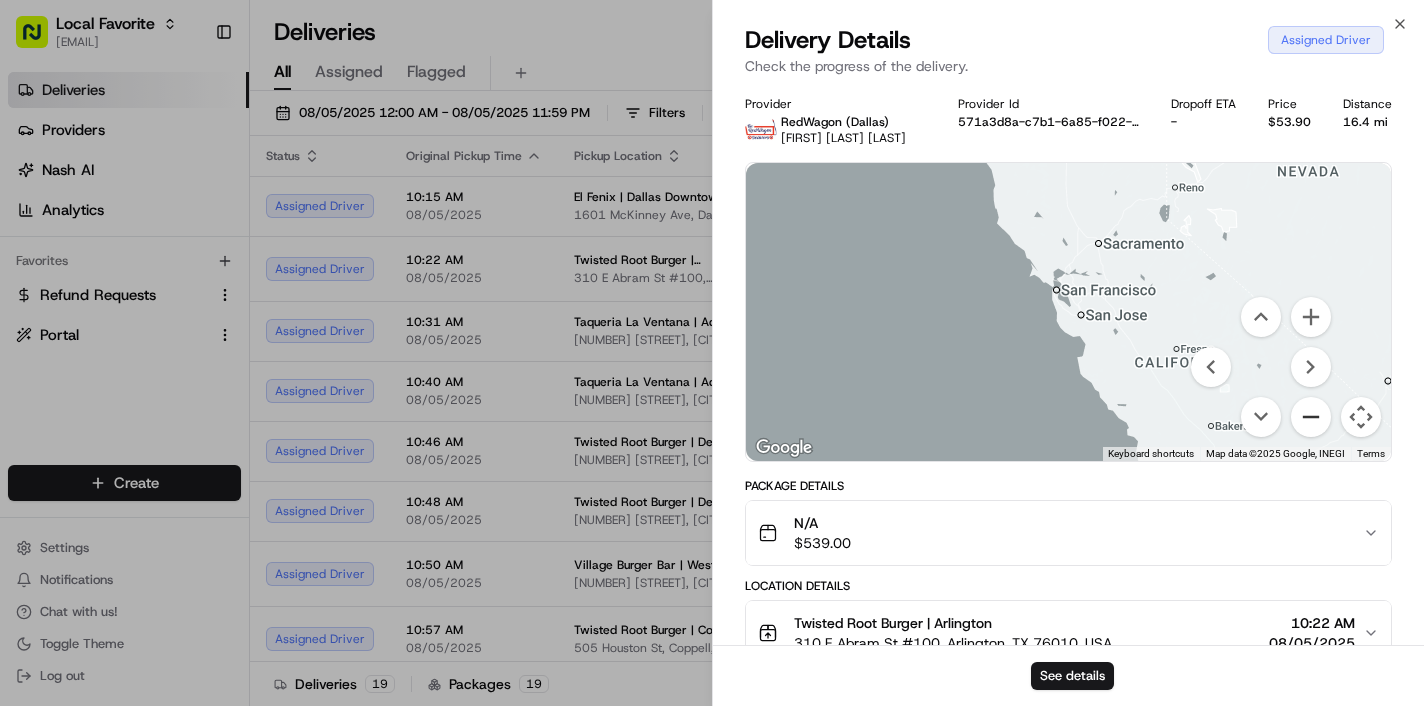 click at bounding box center [1311, 417] 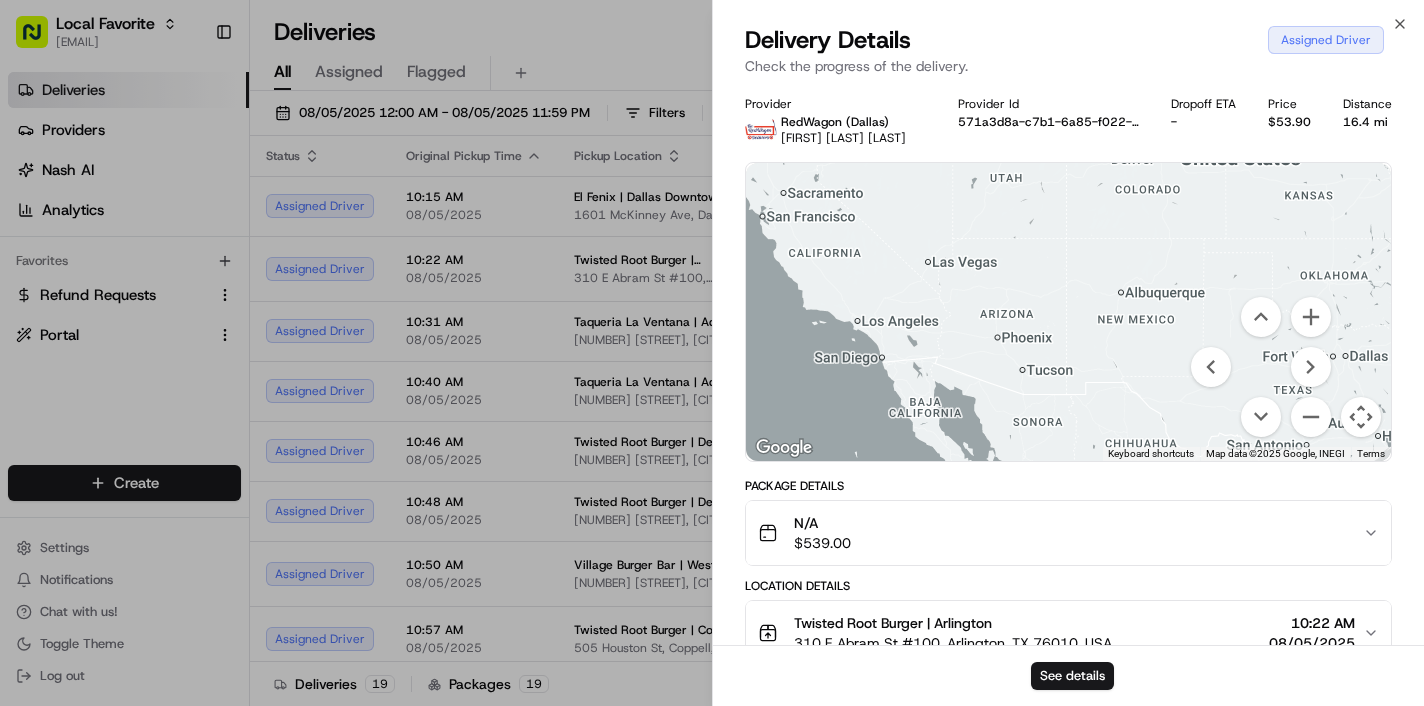 drag, startPoint x: 1154, startPoint y: 388, endPoint x: 794, endPoint y: 226, distance: 394.7708 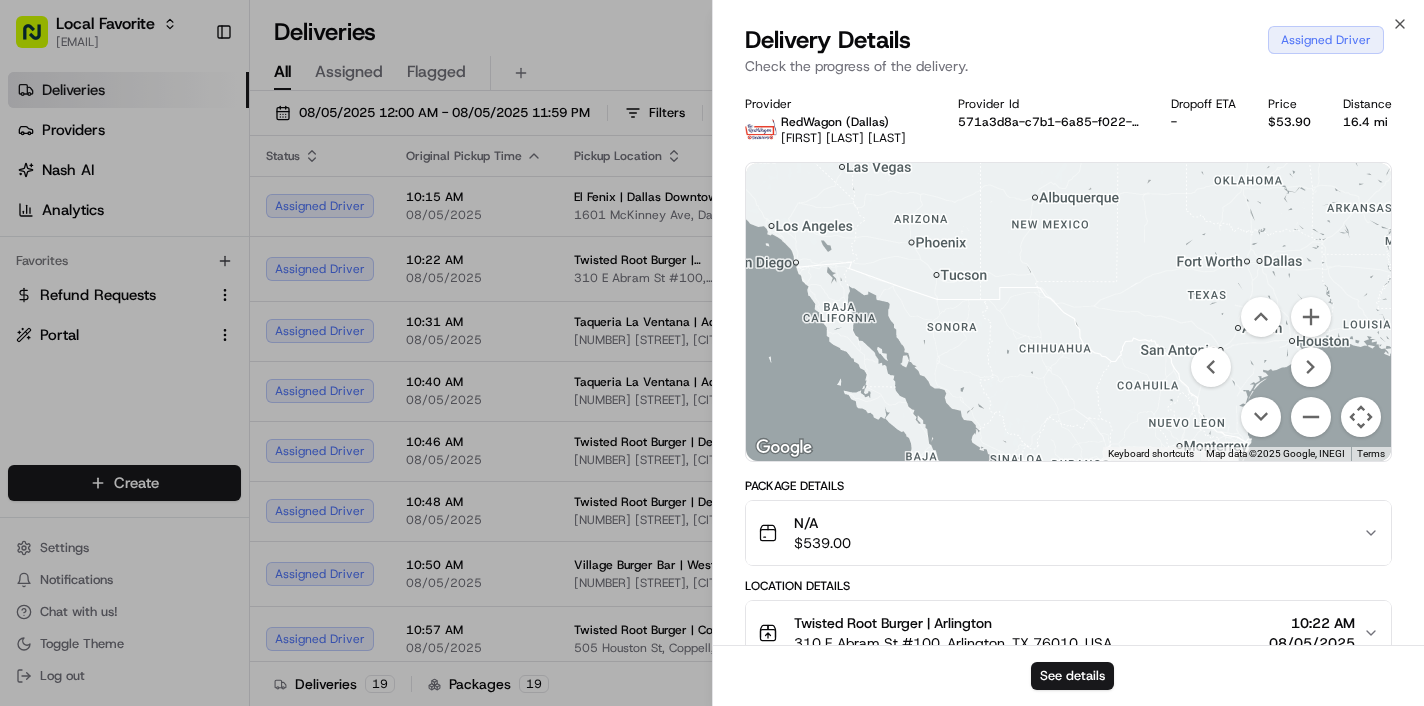 drag, startPoint x: 1119, startPoint y: 339, endPoint x: 1118, endPoint y: 465, distance: 126.00397 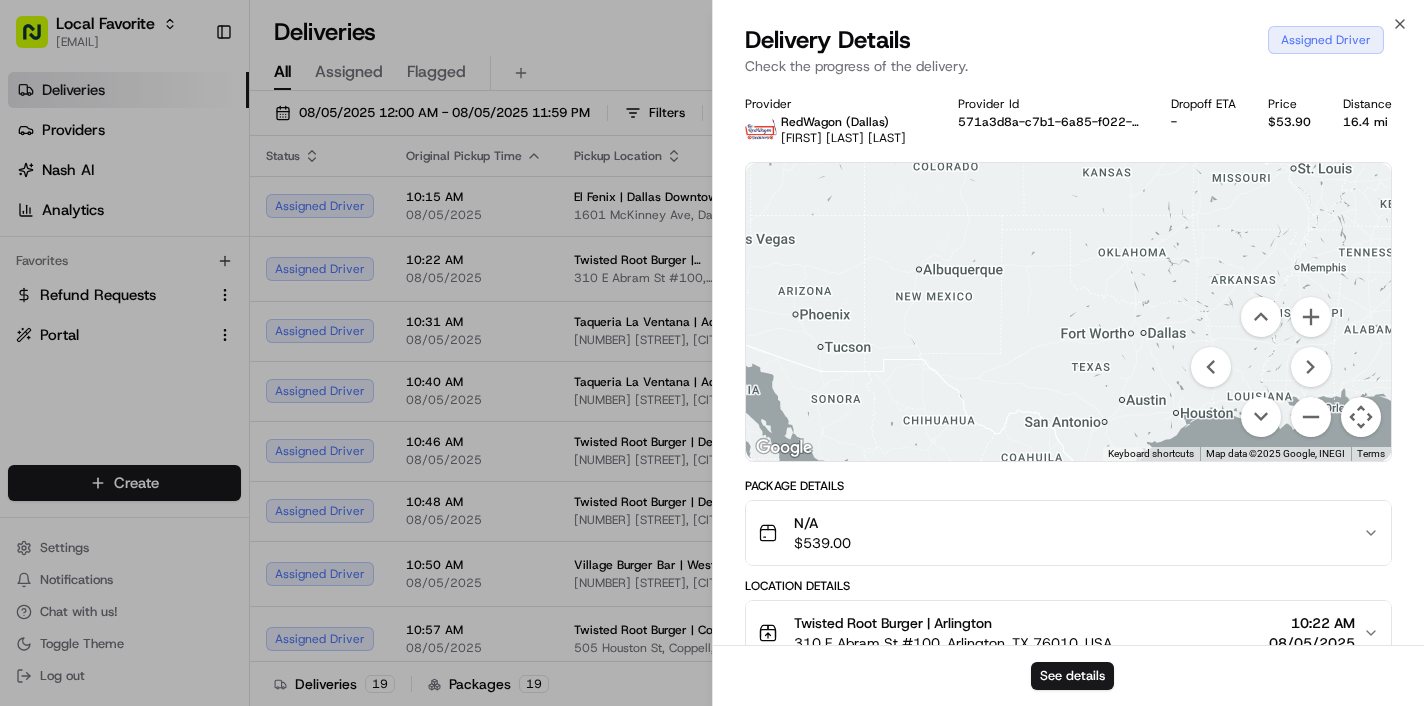 drag, startPoint x: 1133, startPoint y: 403, endPoint x: 949, endPoint y: 376, distance: 185.97043 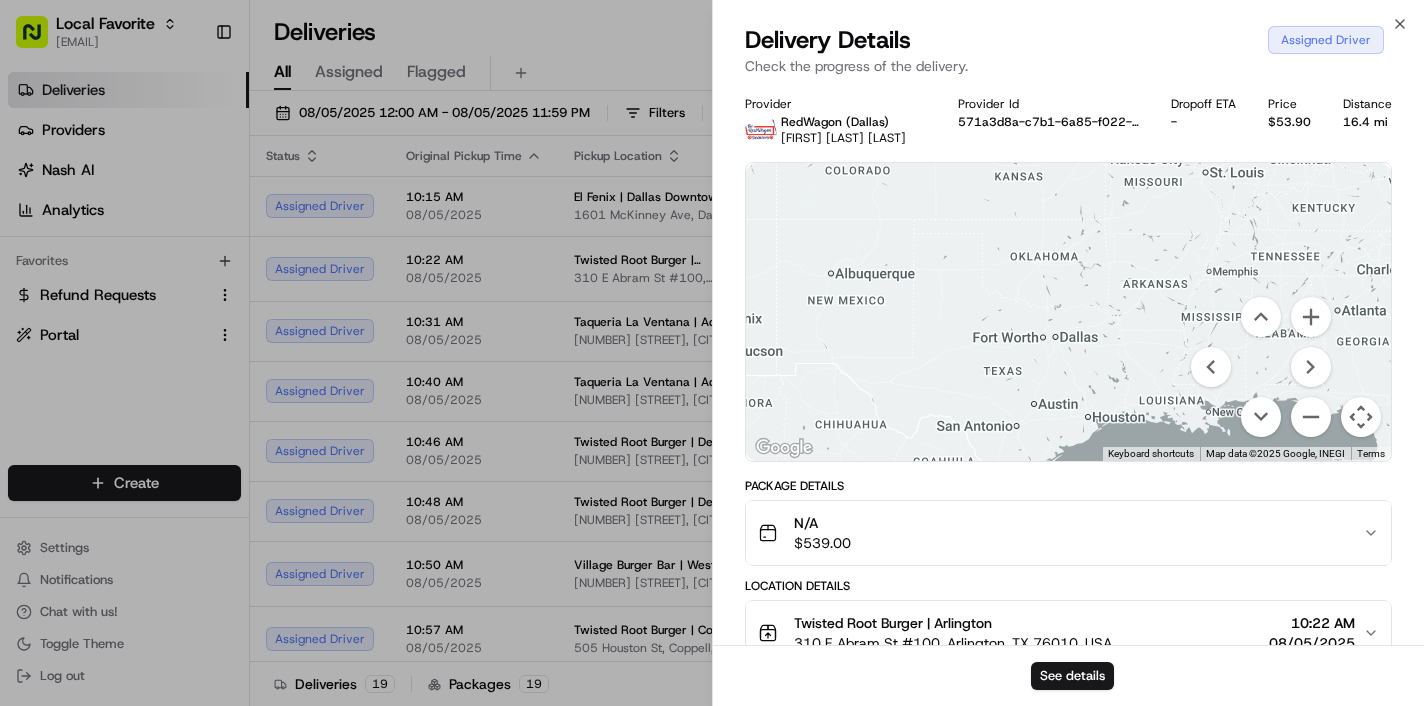 click at bounding box center (1068, 312) 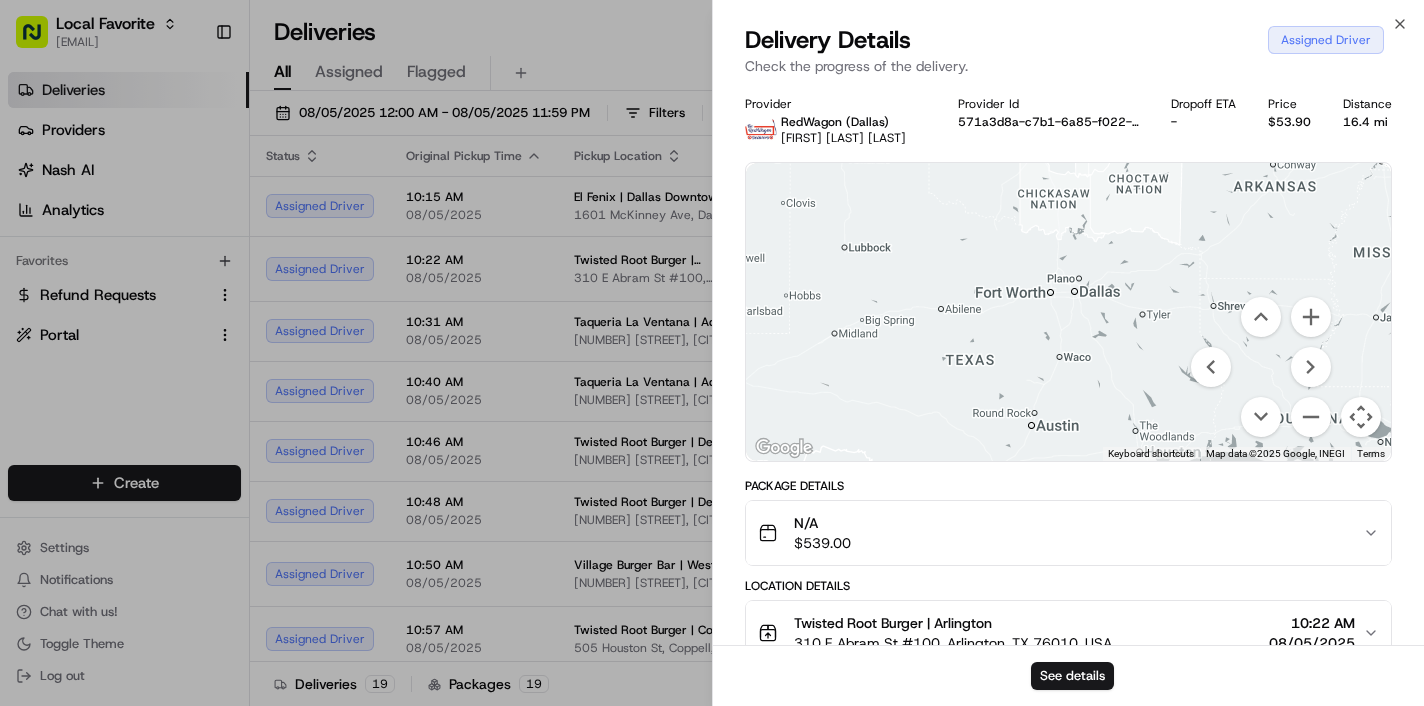 click at bounding box center (1068, 312) 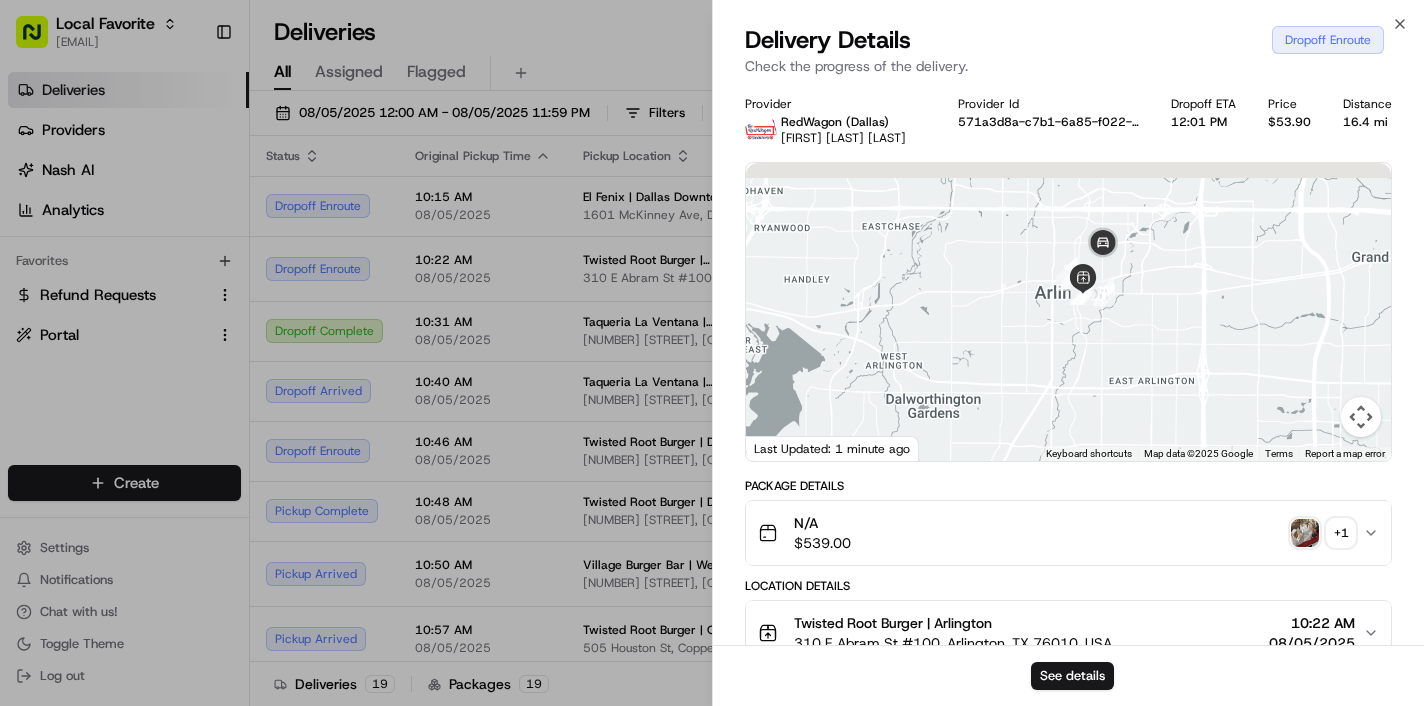 drag, startPoint x: 1218, startPoint y: 323, endPoint x: 875, endPoint y: 373, distance: 346.62515 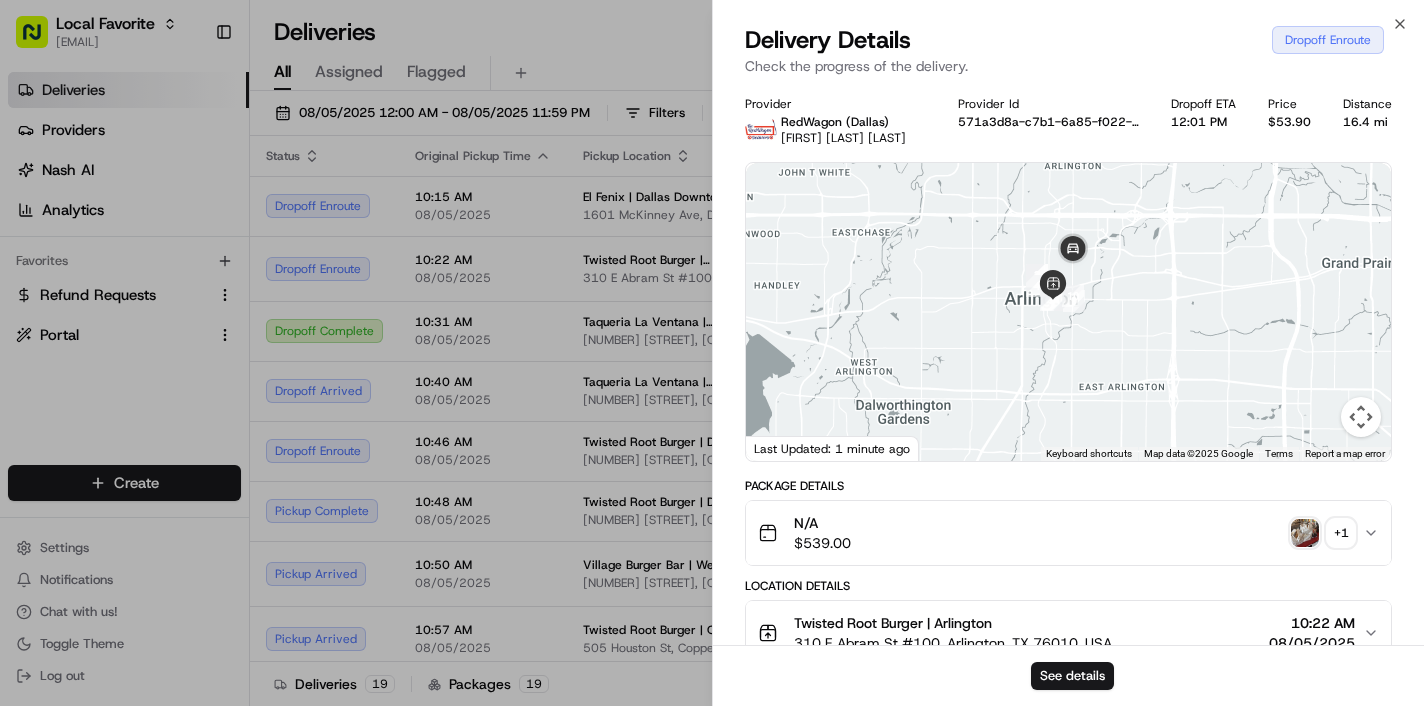click at bounding box center (1068, 312) 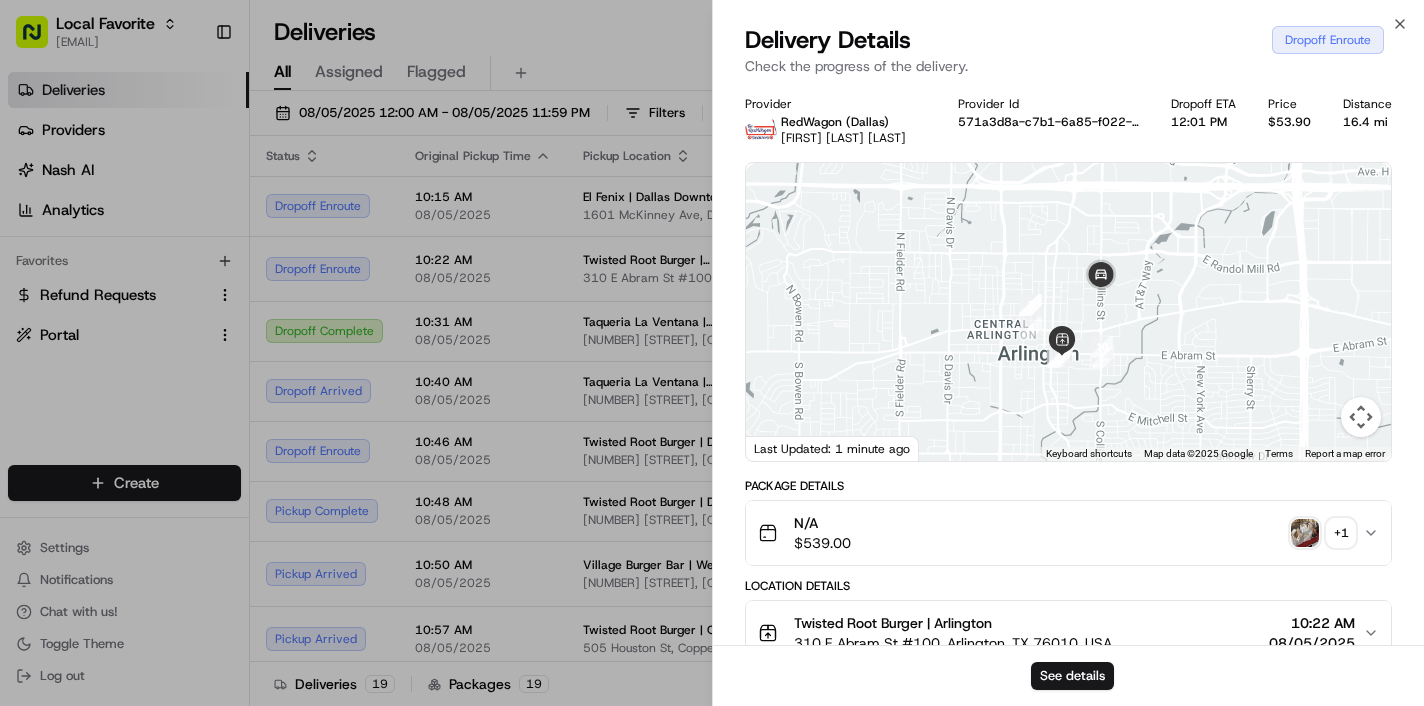 drag, startPoint x: 1108, startPoint y: 332, endPoint x: 1050, endPoint y: 451, distance: 132.38202 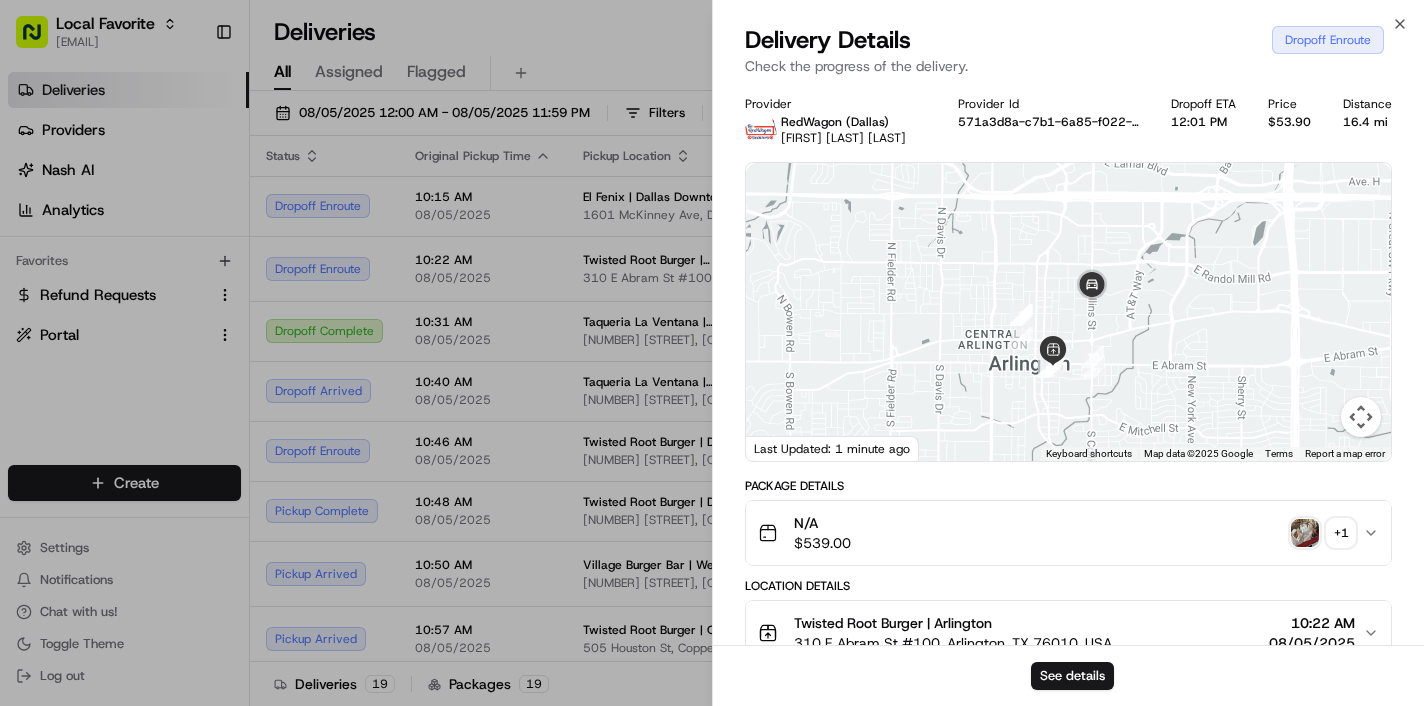 click at bounding box center (1068, 312) 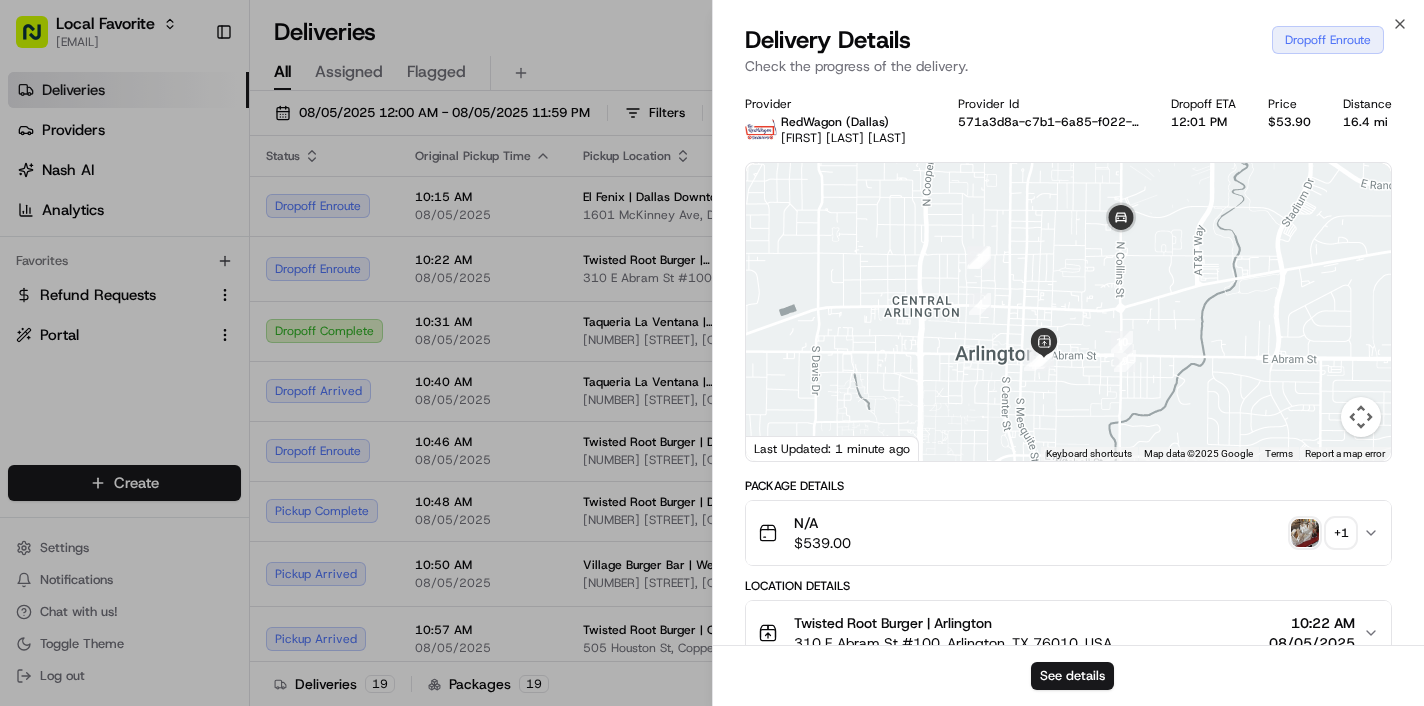 drag, startPoint x: 1000, startPoint y: 362, endPoint x: 946, endPoint y: 391, distance: 61.294373 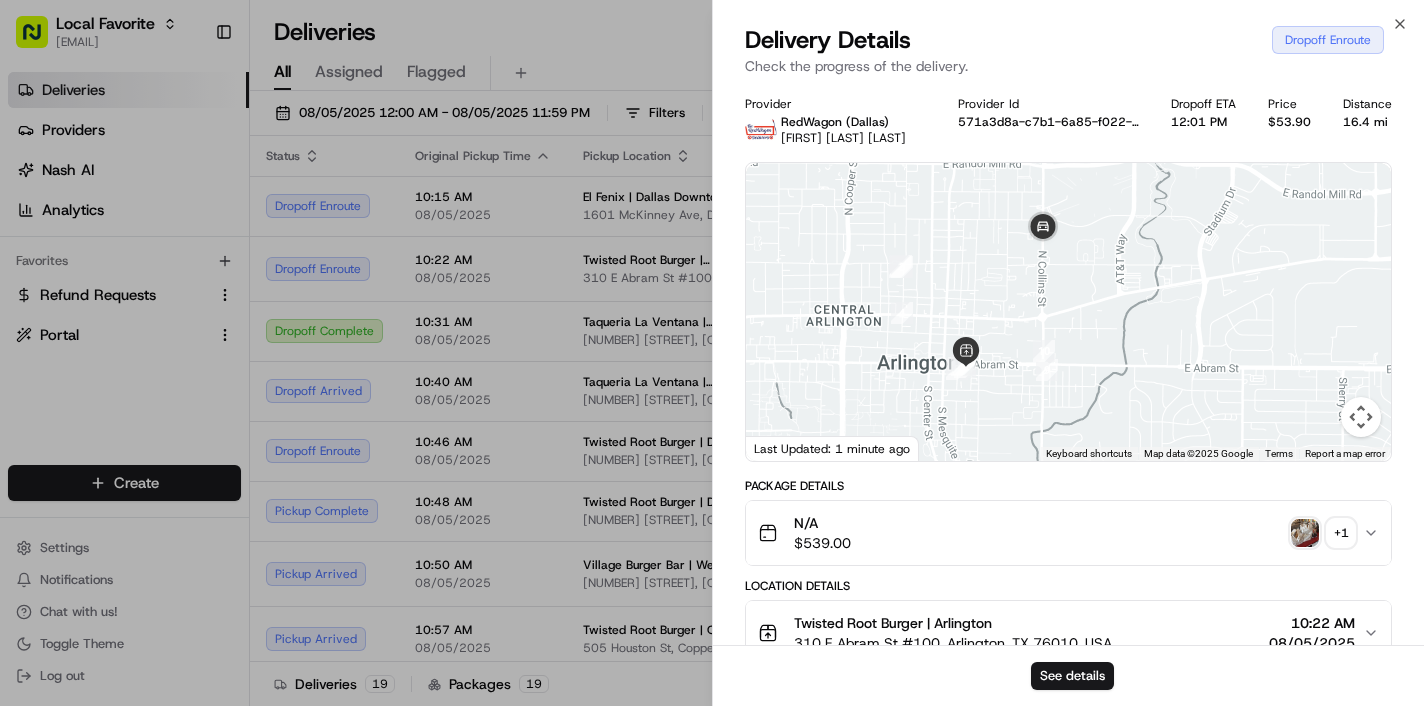 drag, startPoint x: 1257, startPoint y: 336, endPoint x: 1198, endPoint y: 361, distance: 64.07808 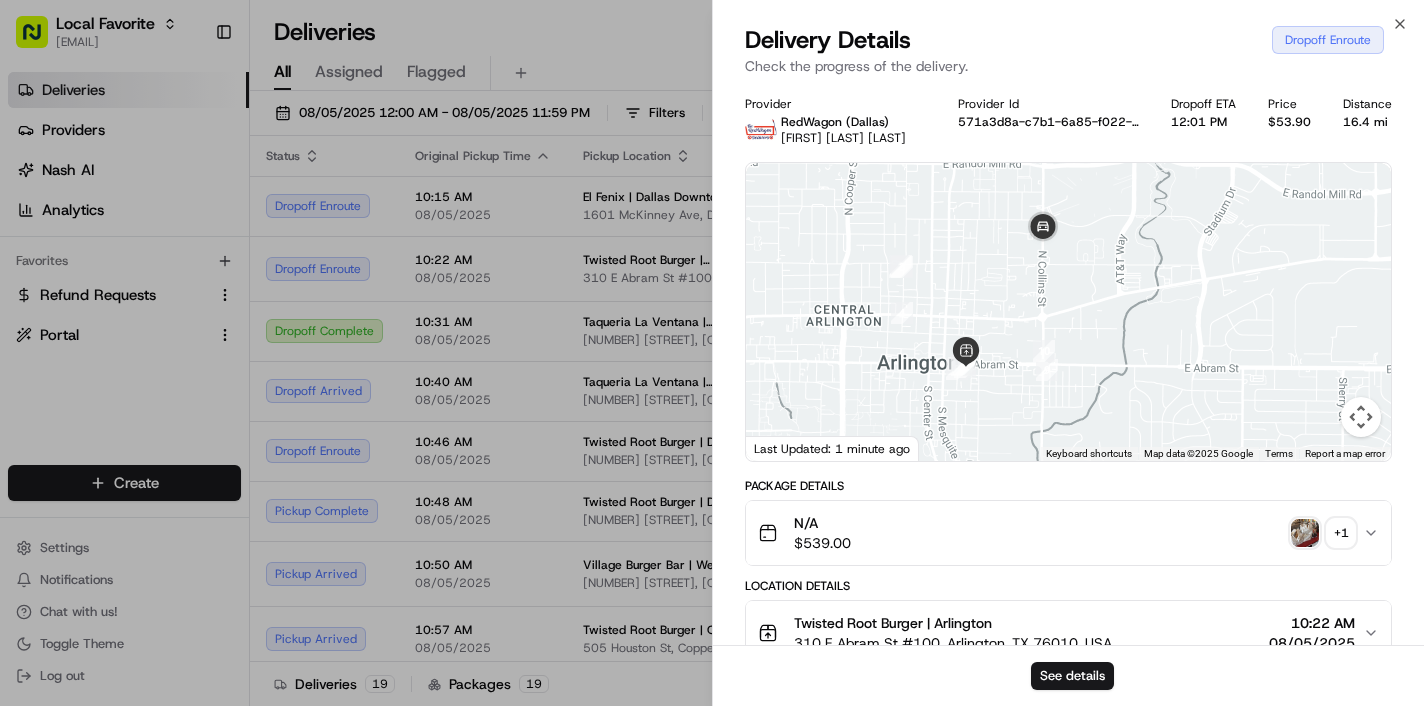 click at bounding box center [1361, 417] 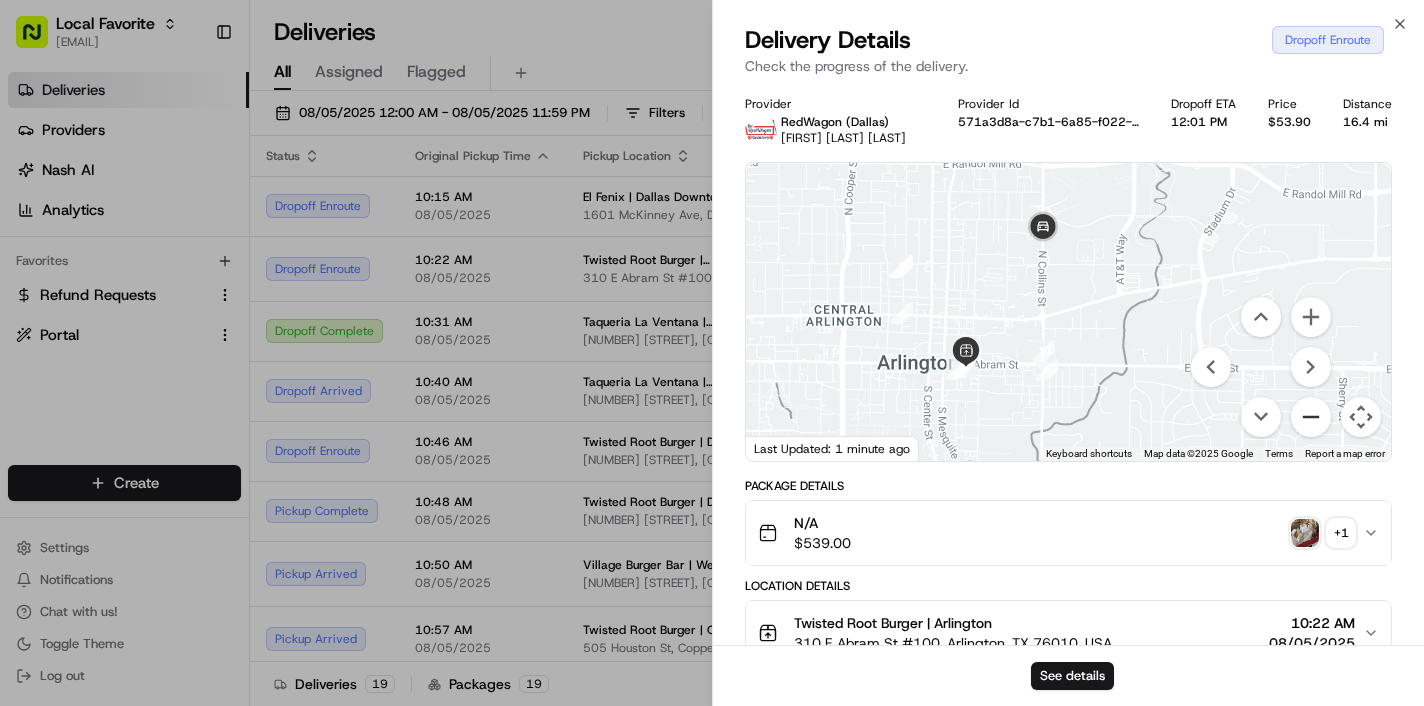click at bounding box center [1311, 417] 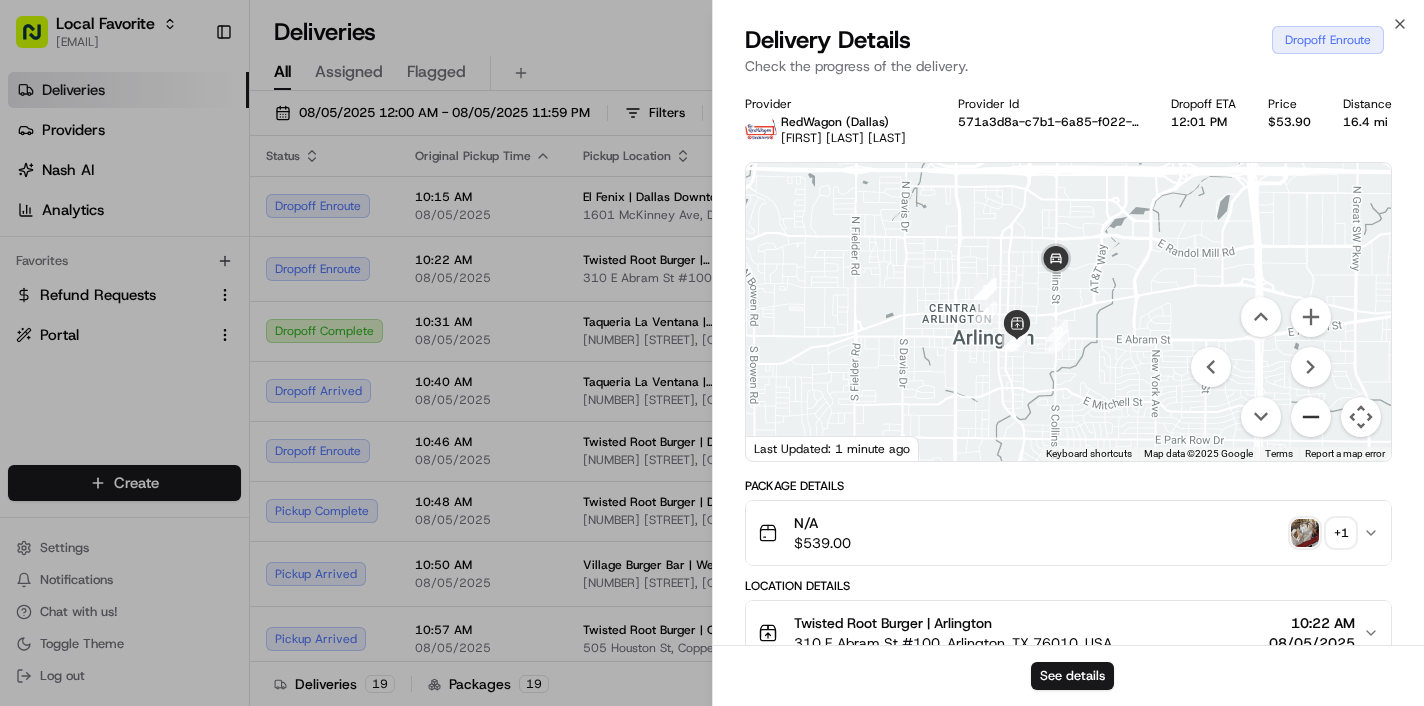 click at bounding box center (1311, 417) 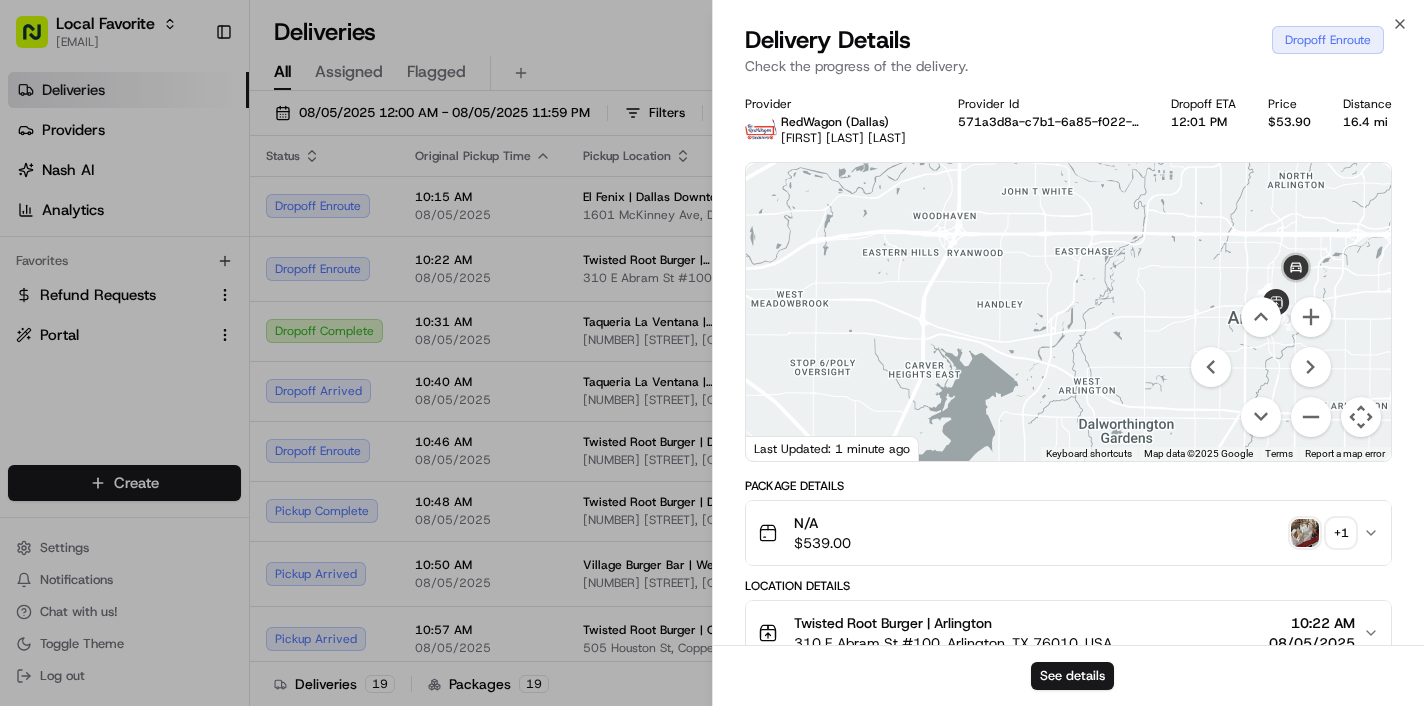 drag, startPoint x: 1167, startPoint y: 366, endPoint x: 1397, endPoint y: 368, distance: 230.0087 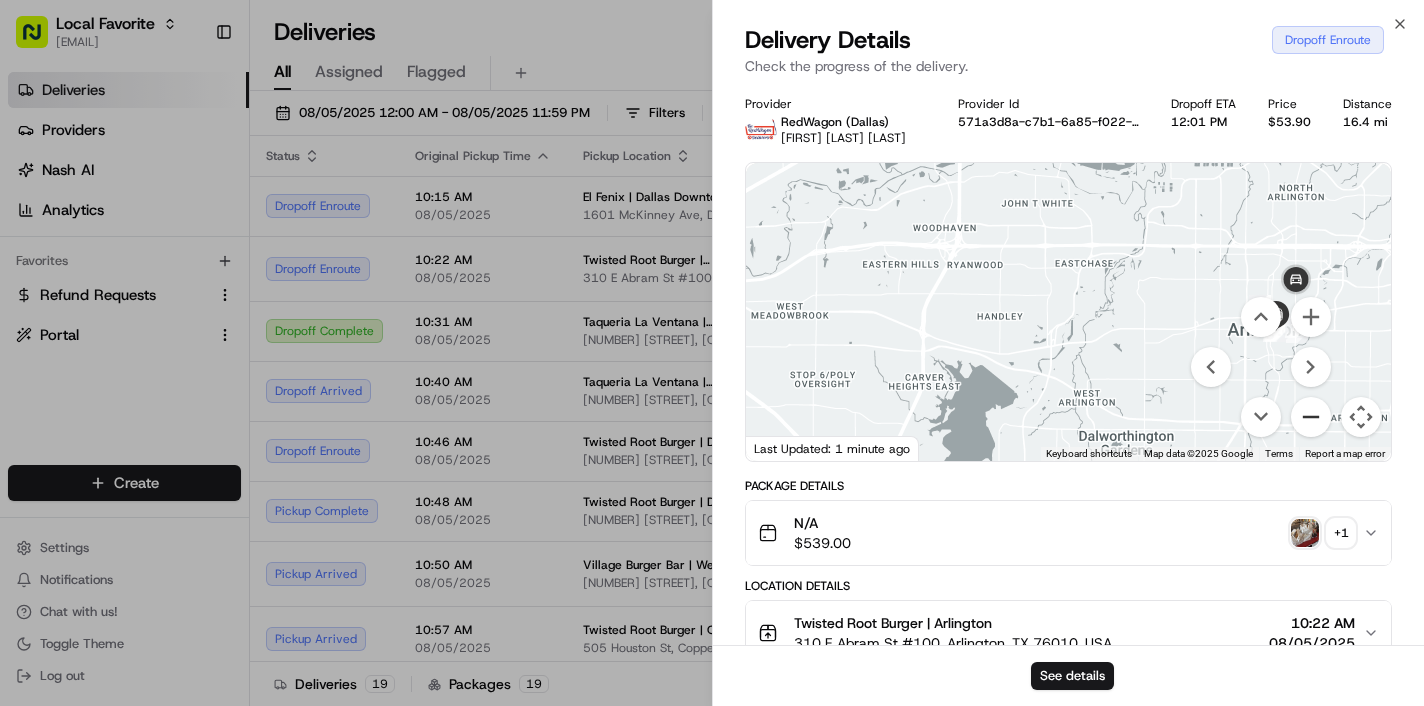 click at bounding box center (1311, 417) 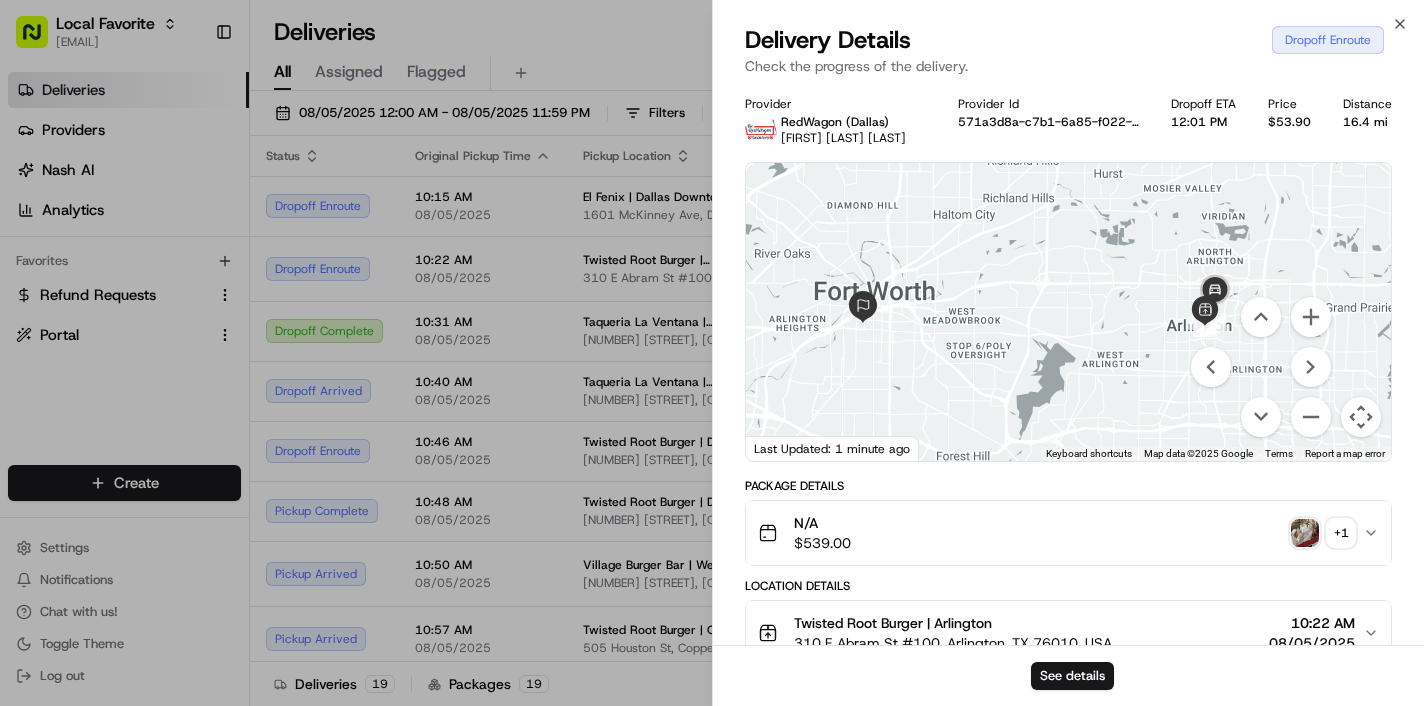 drag, startPoint x: 1081, startPoint y: 398, endPoint x: 1115, endPoint y: 403, distance: 34.36568 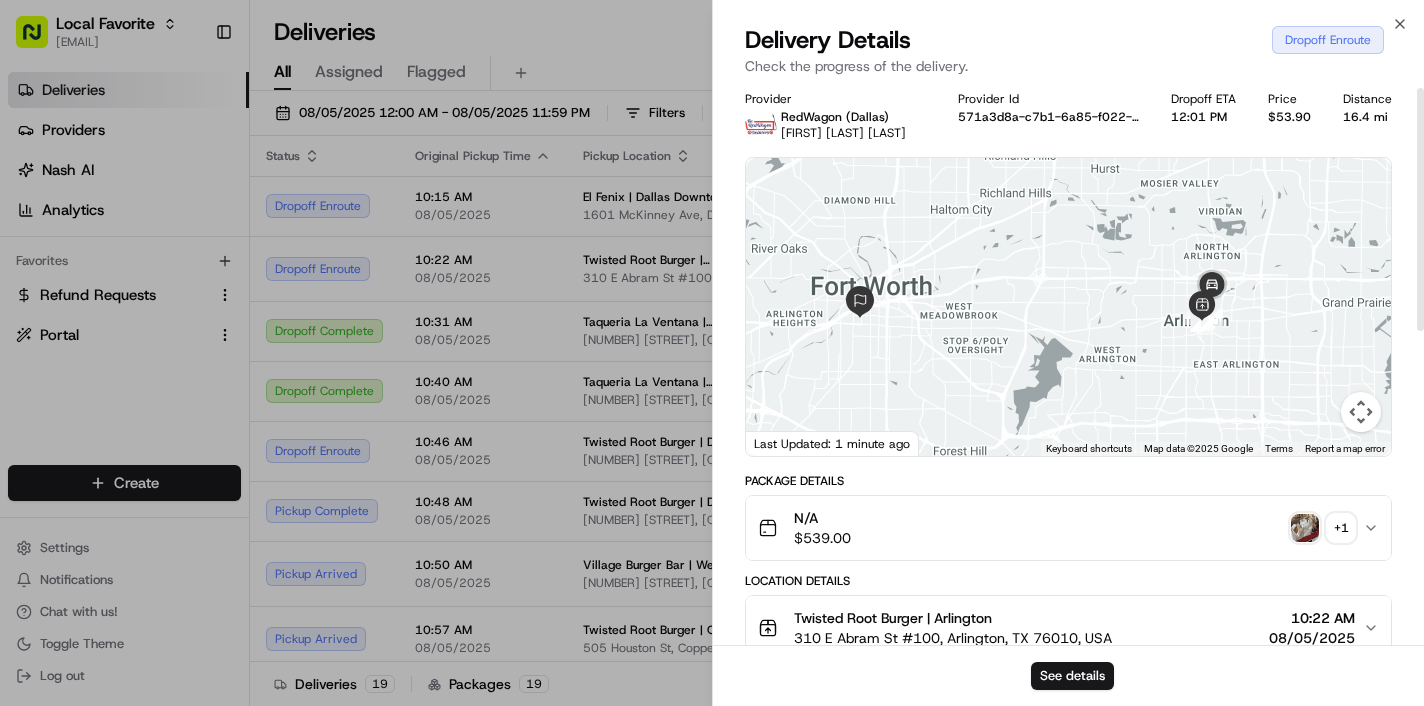 scroll, scrollTop: 9, scrollLeft: 0, axis: vertical 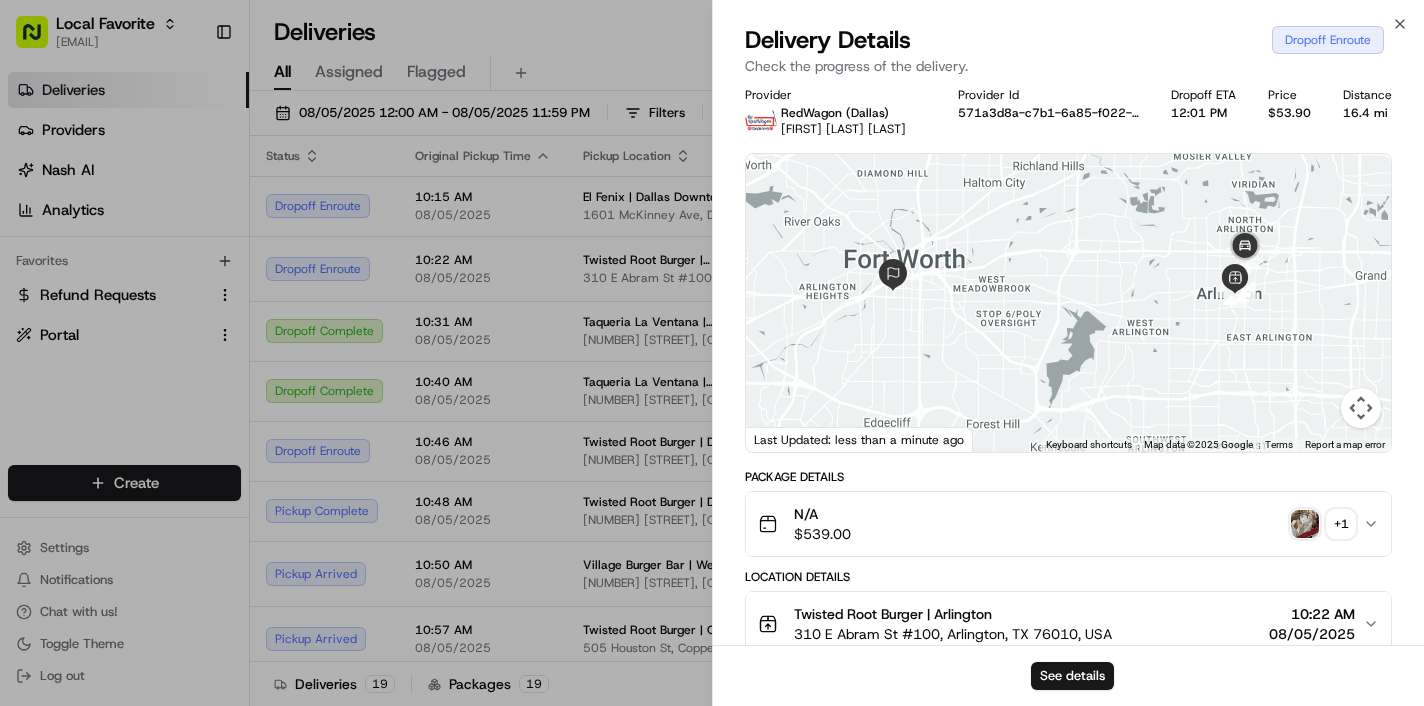 drag, startPoint x: 1234, startPoint y: 356, endPoint x: 1269, endPoint y: 334, distance: 41.340054 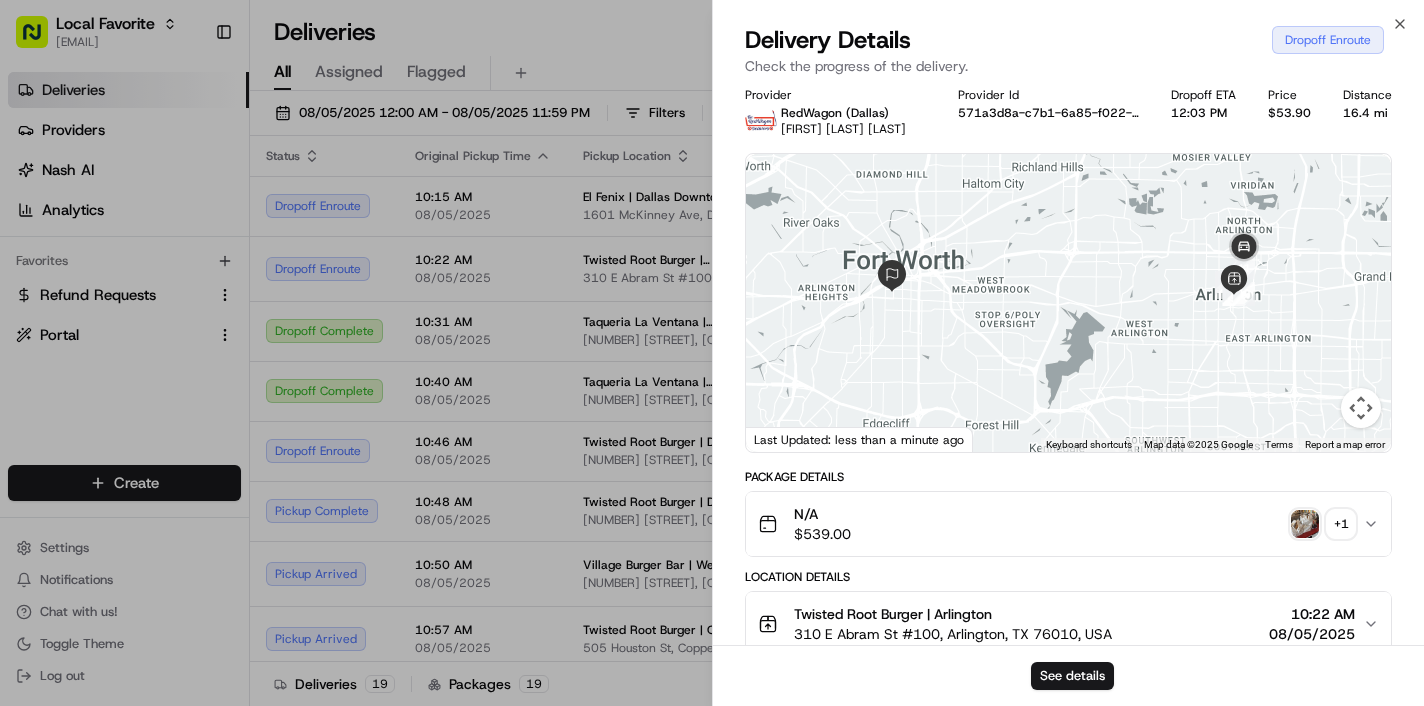 click at bounding box center (1068, 303) 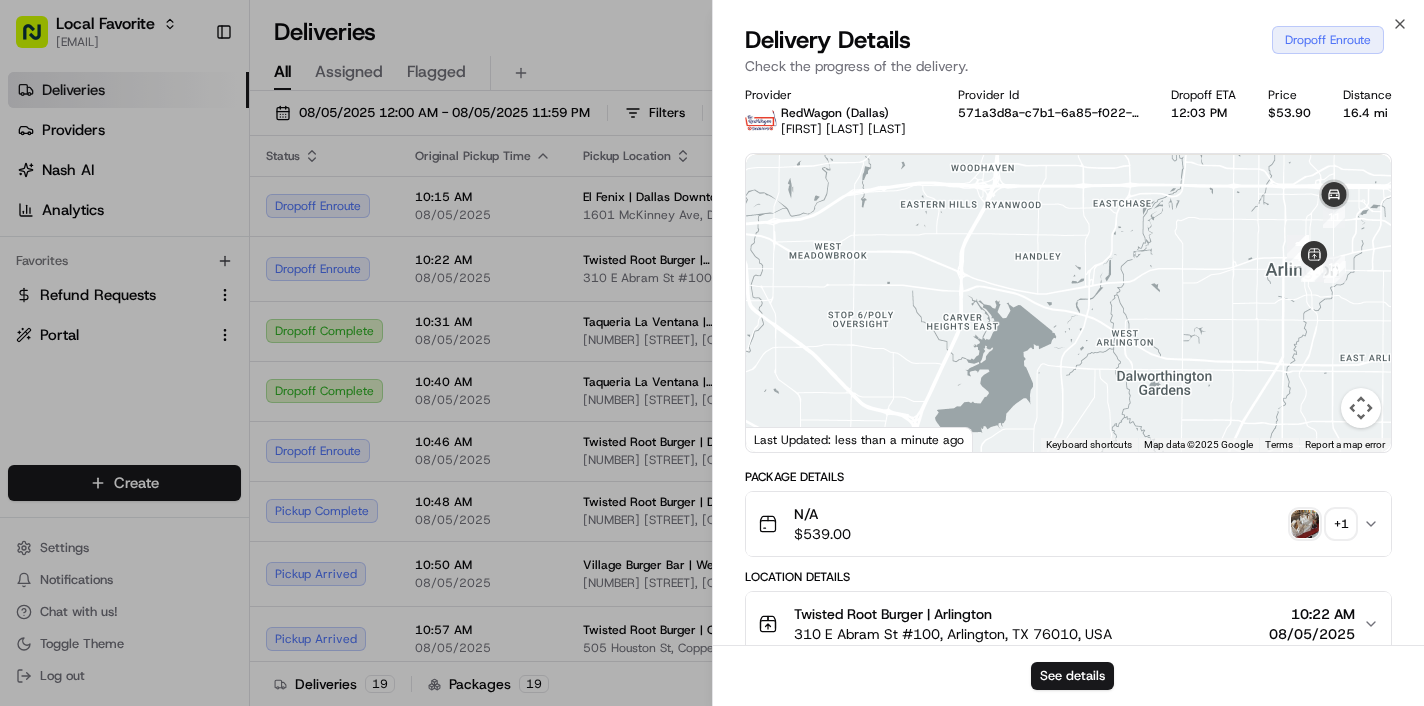 drag, startPoint x: 1244, startPoint y: 320, endPoint x: 1321, endPoint y: 327, distance: 77.31753 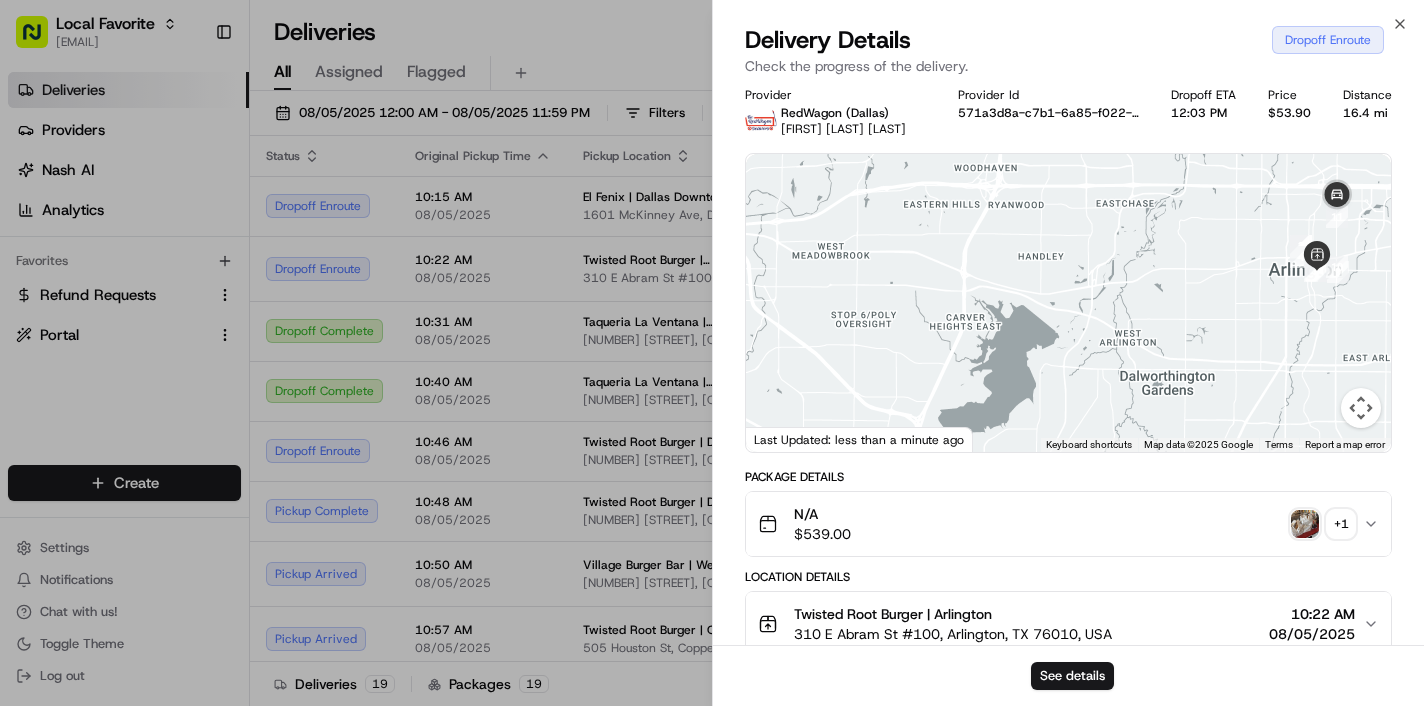 click at bounding box center (1068, 303) 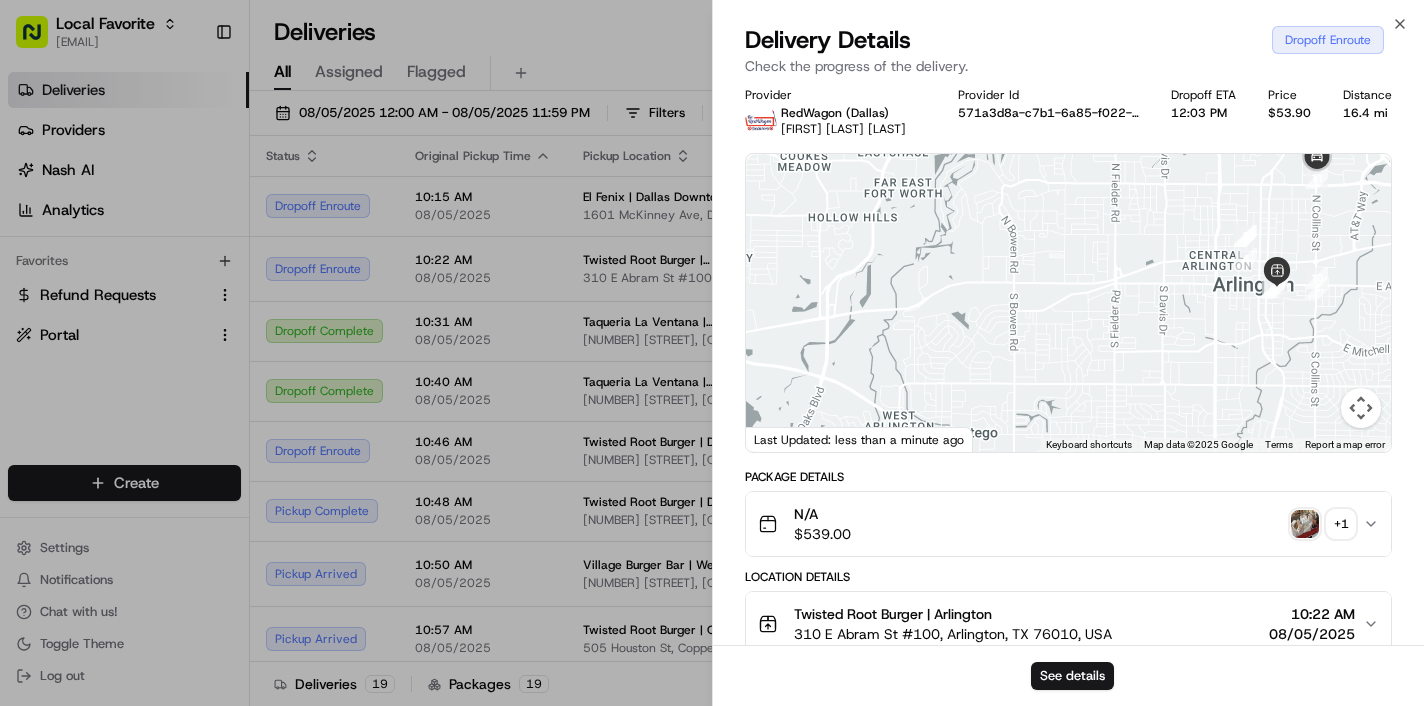 drag, startPoint x: 1308, startPoint y: 308, endPoint x: 1269, endPoint y: 386, distance: 87.20665 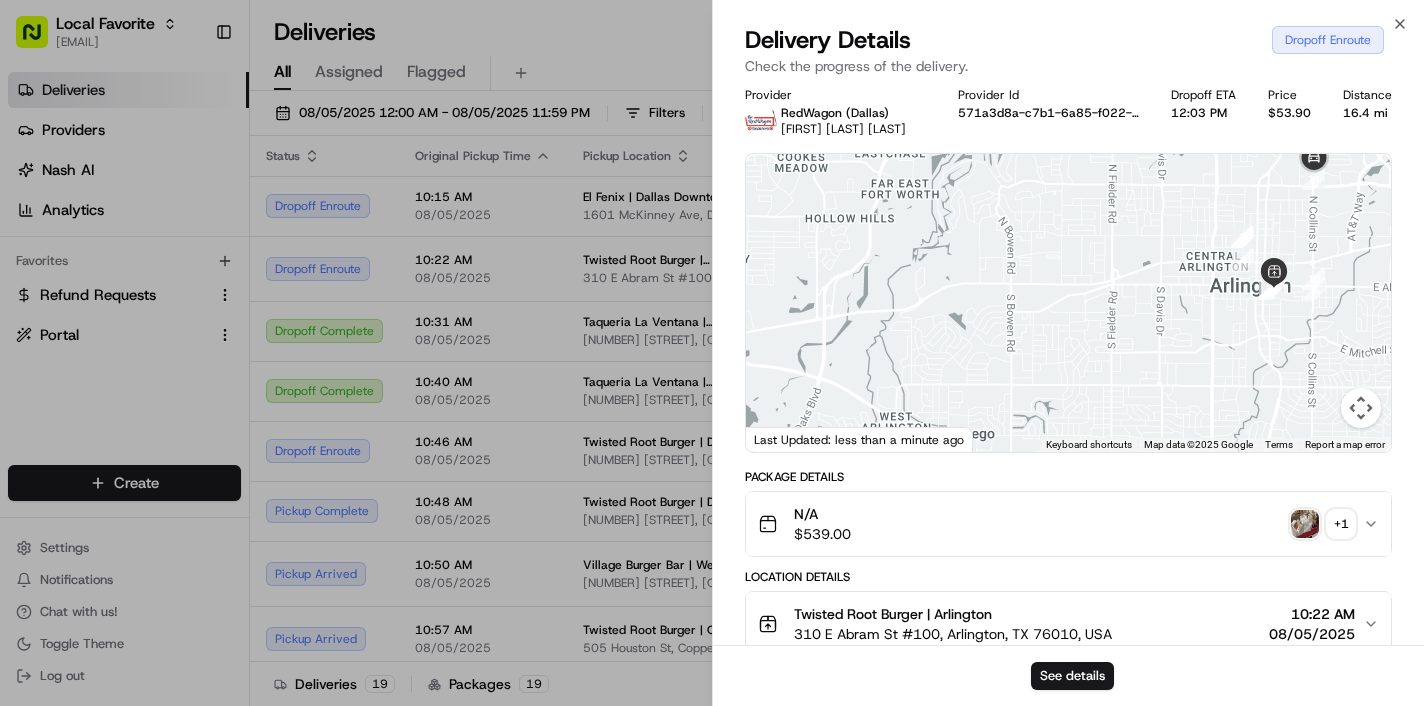 click at bounding box center [1068, 303] 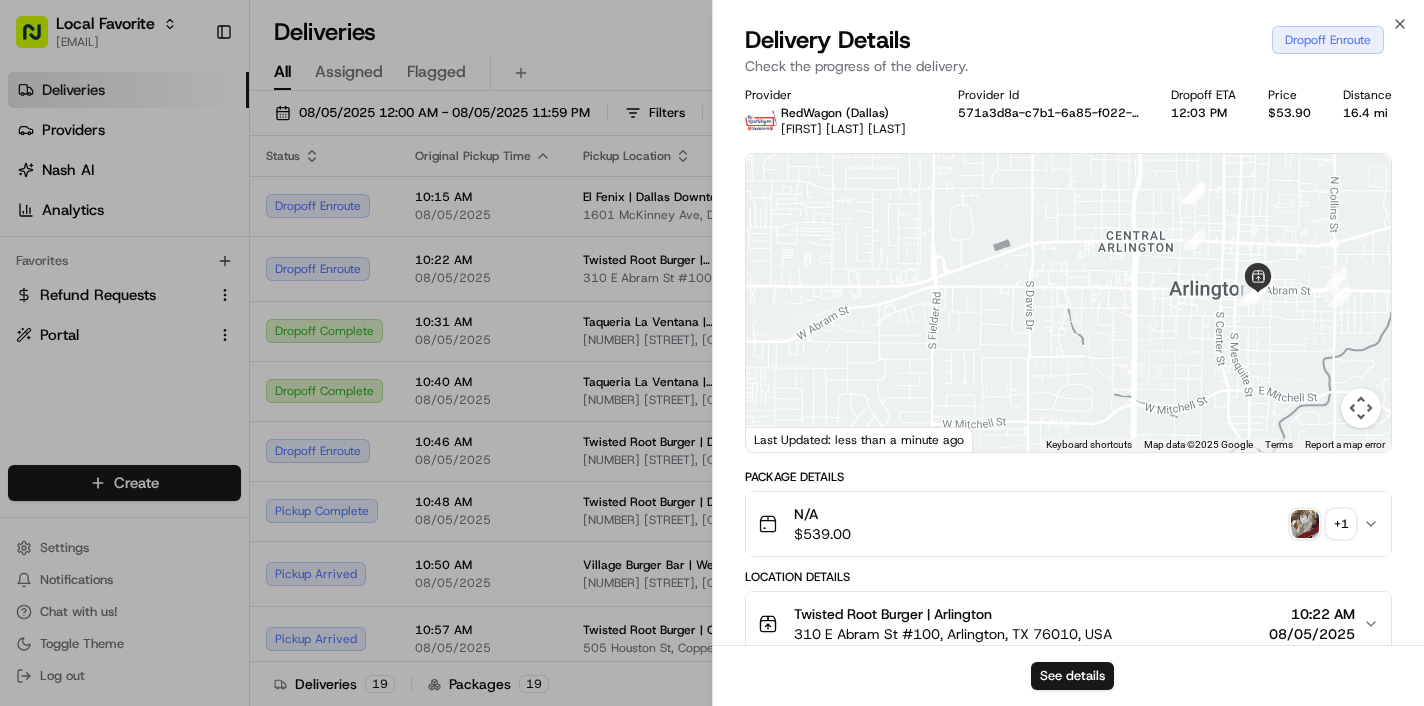 drag, startPoint x: 1259, startPoint y: 338, endPoint x: 1237, endPoint y: 444, distance: 108.25895 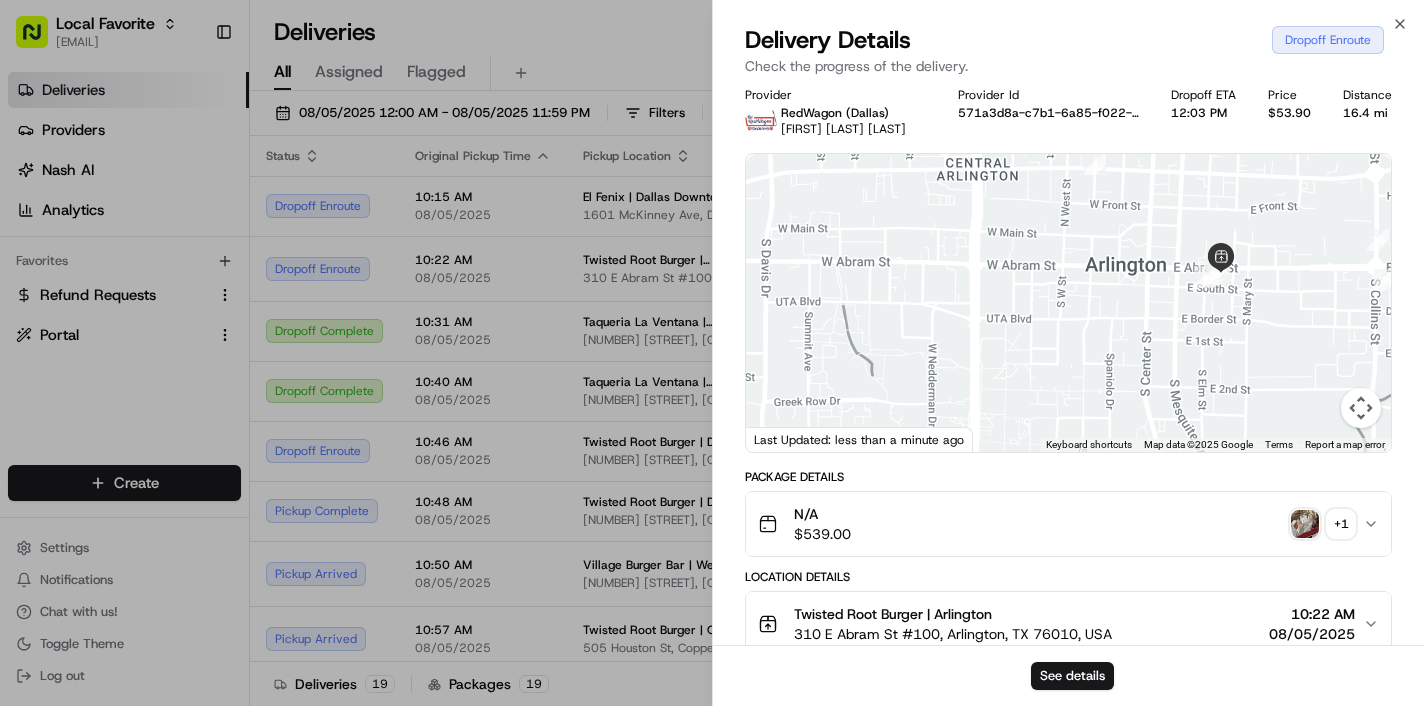 drag, startPoint x: 1271, startPoint y: 341, endPoint x: 1216, endPoint y: 403, distance: 82.87943 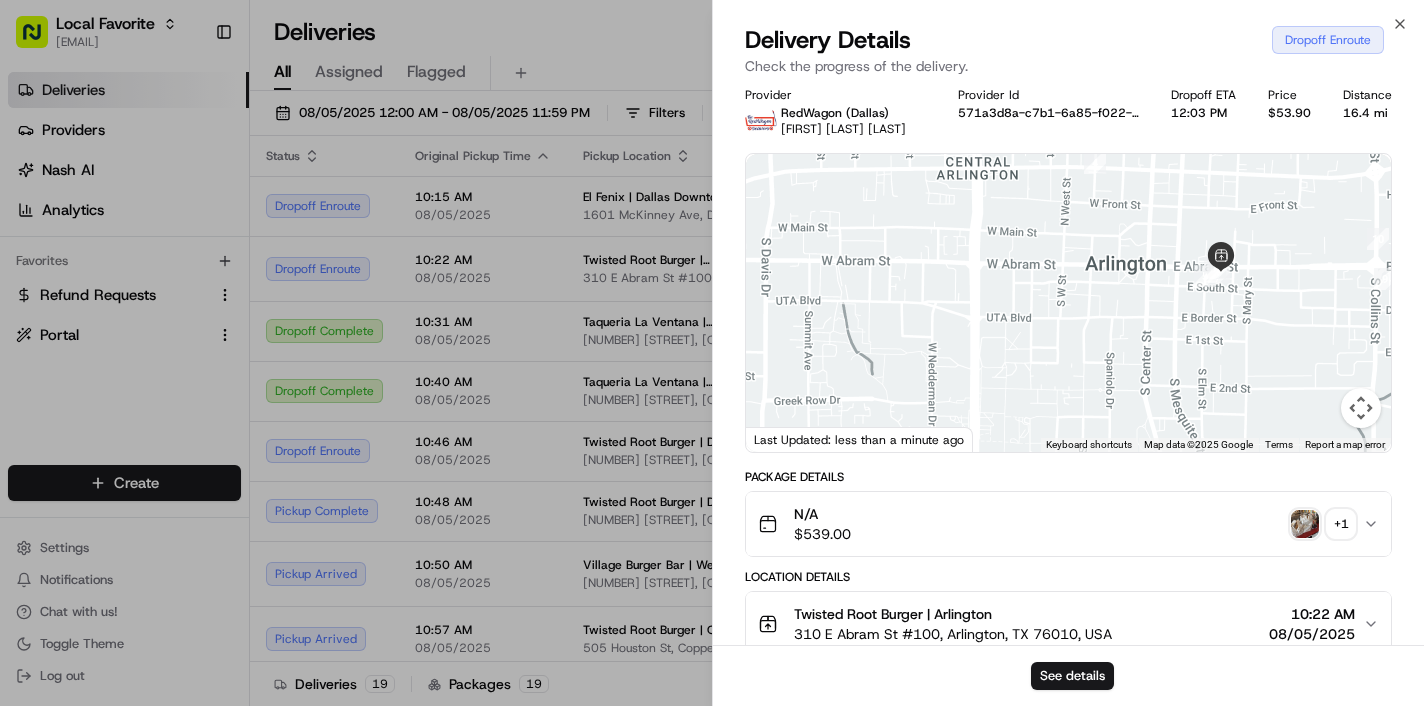 click at bounding box center [1361, 408] 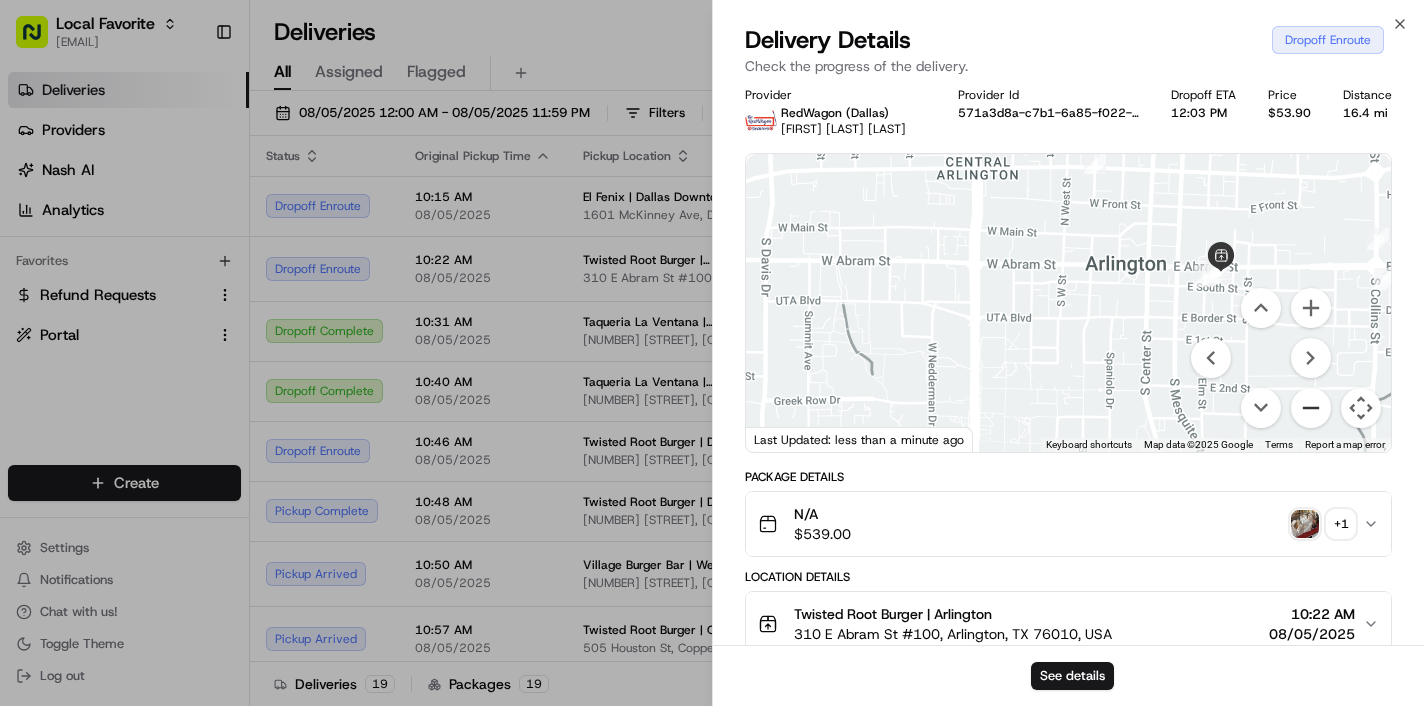 click at bounding box center [1311, 408] 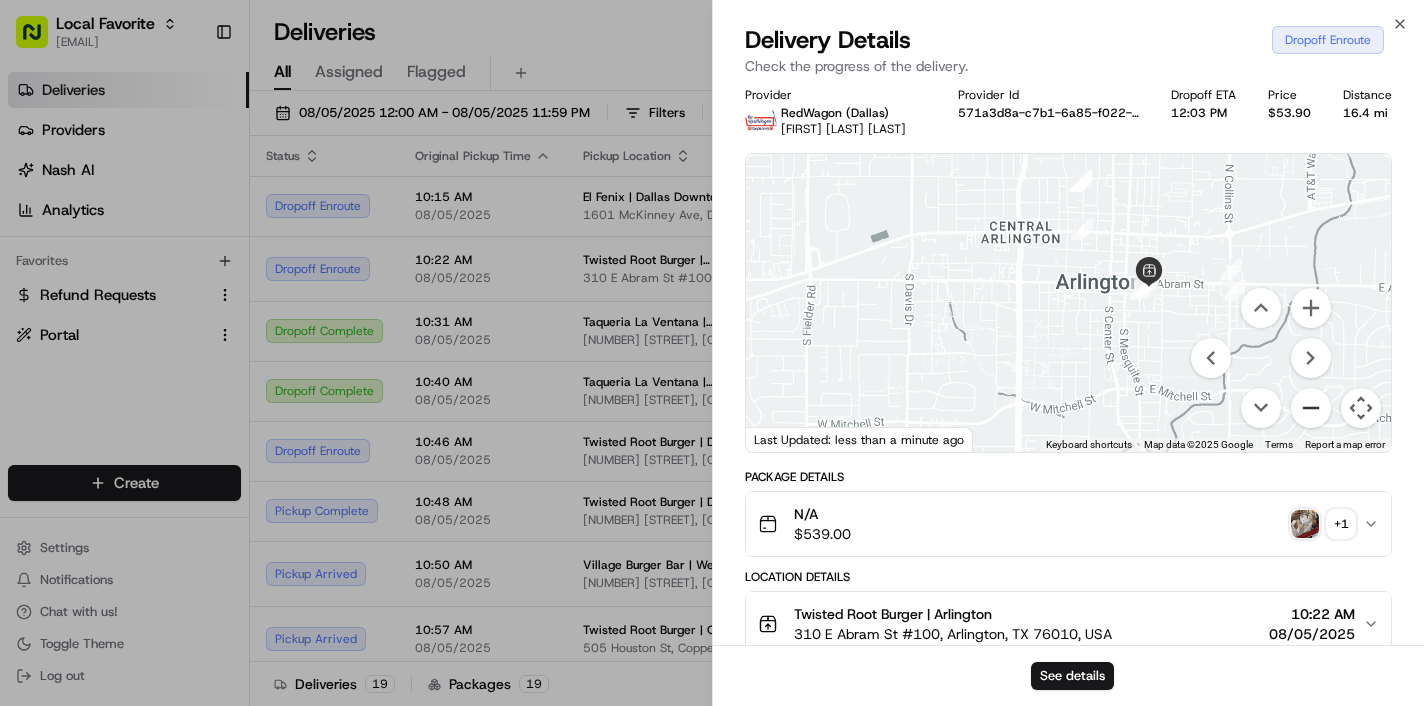 click at bounding box center [1311, 408] 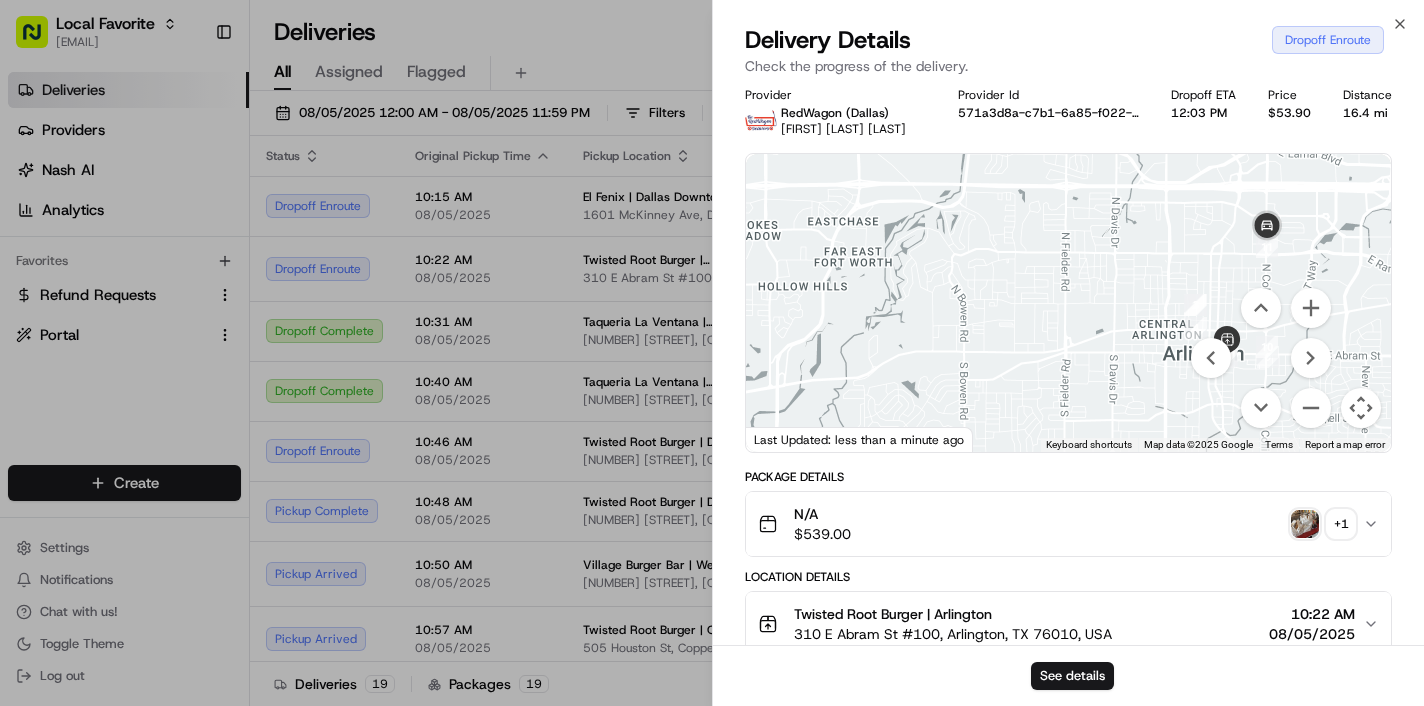 drag, startPoint x: 1227, startPoint y: 256, endPoint x: 1347, endPoint y: 318, distance: 135.07036 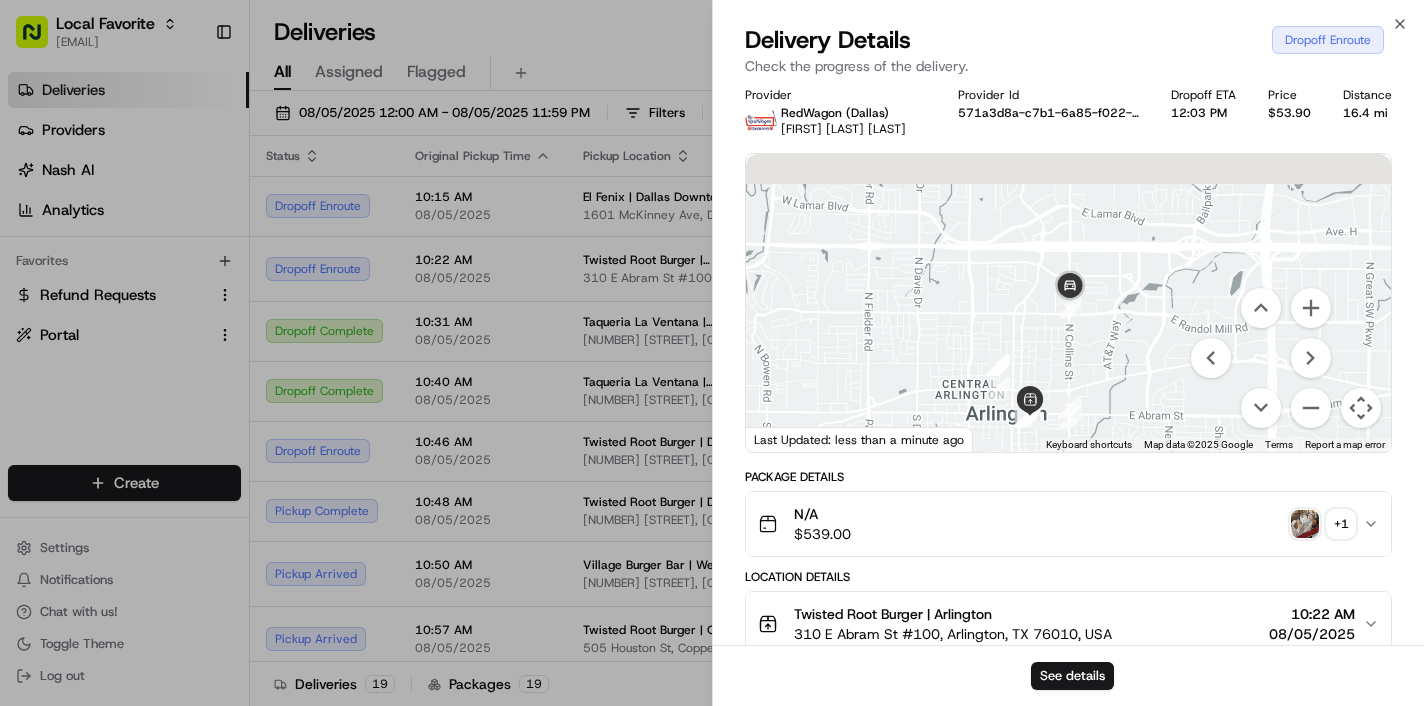drag, startPoint x: 1169, startPoint y: 265, endPoint x: 963, endPoint y: 327, distance: 215.12787 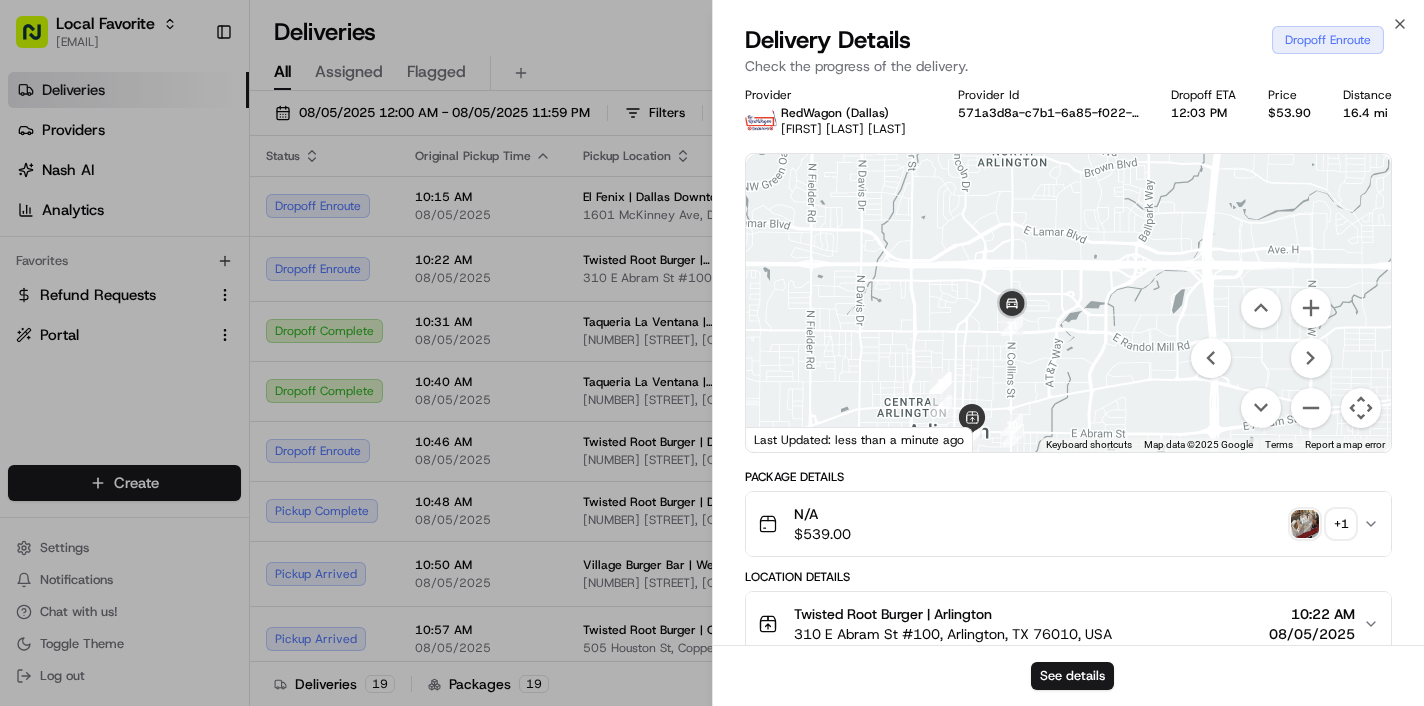 click at bounding box center [1068, 303] 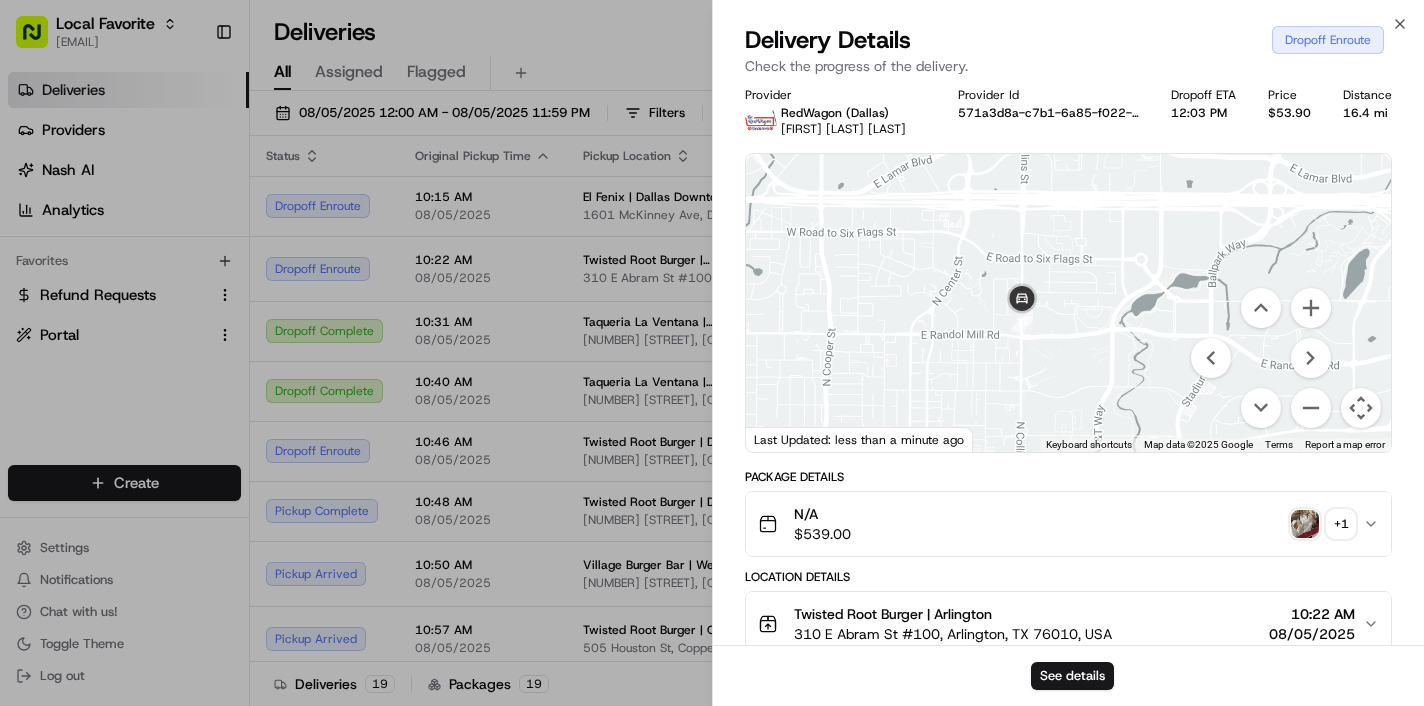 drag, startPoint x: 1040, startPoint y: 331, endPoint x: 1091, endPoint y: 332, distance: 51.009804 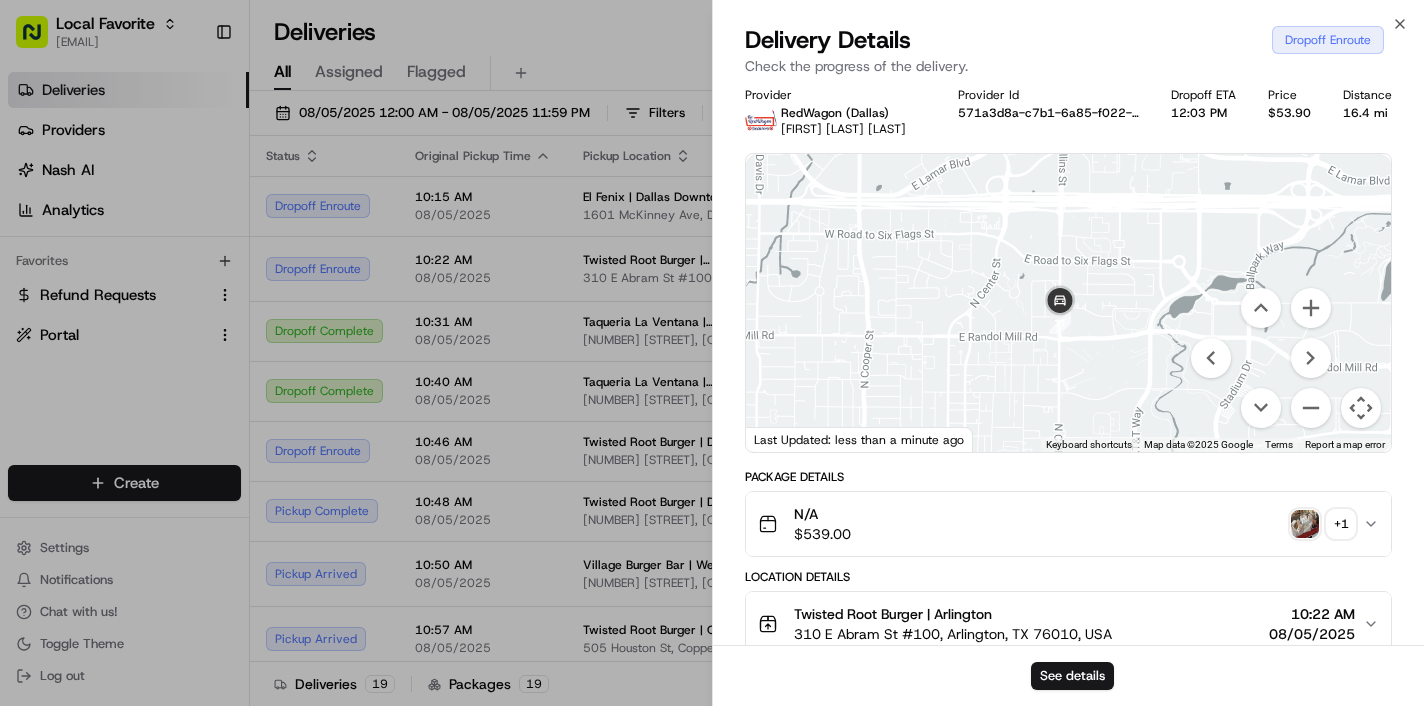click at bounding box center (1068, 303) 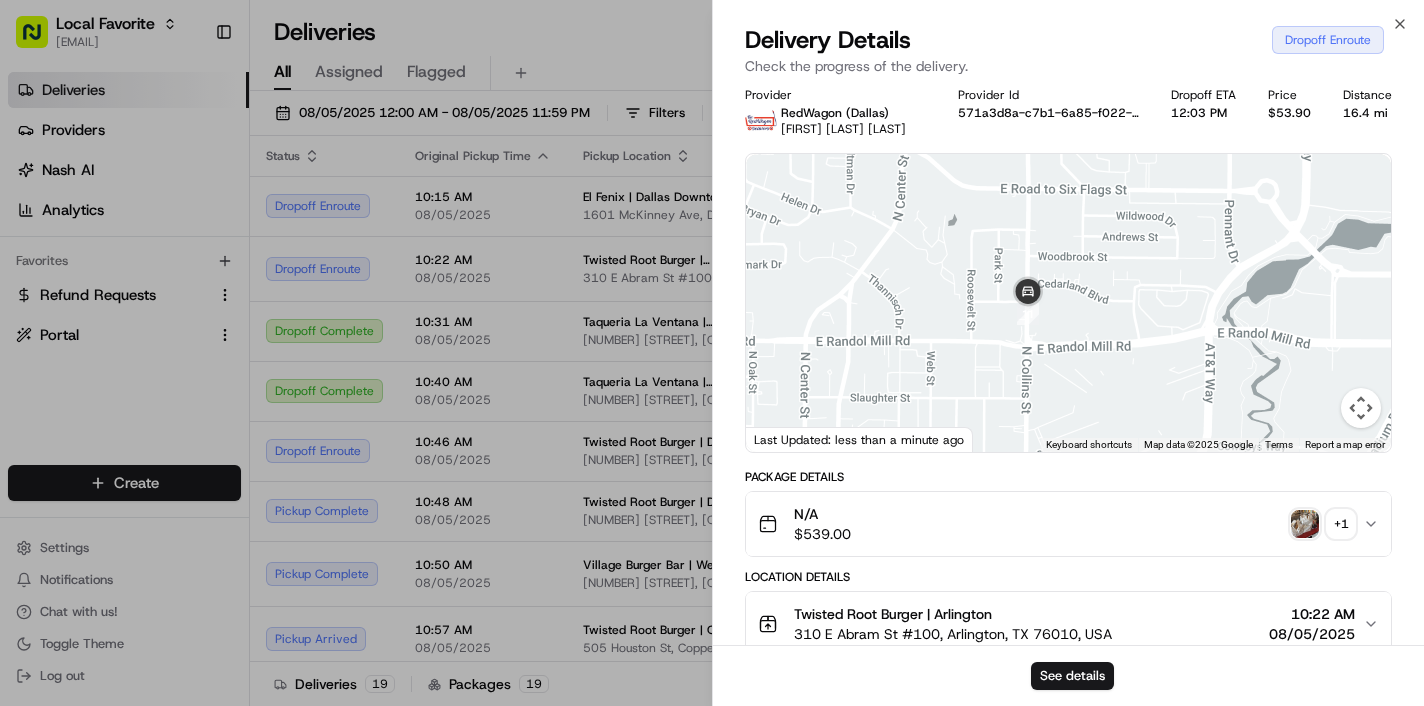 click at bounding box center (1068, 303) 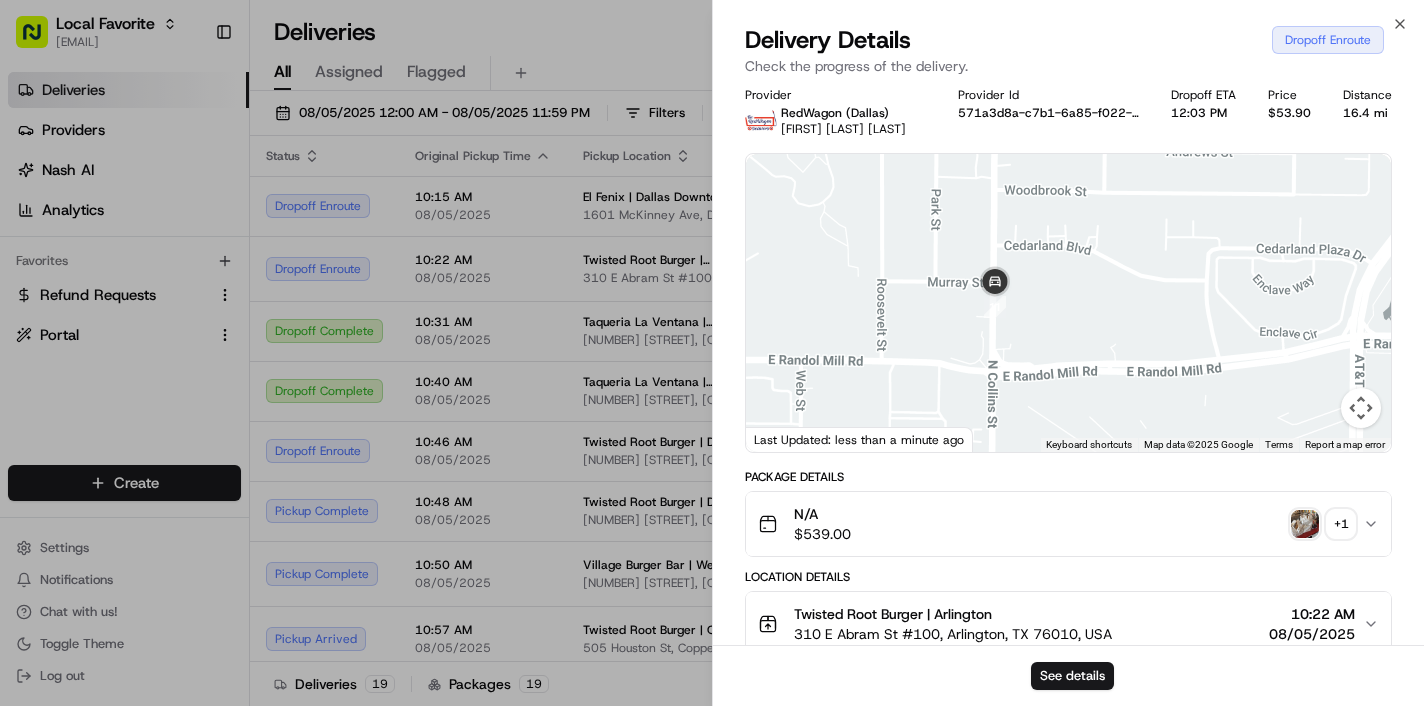 drag, startPoint x: 1084, startPoint y: 326, endPoint x: 1117, endPoint y: 337, distance: 34.785053 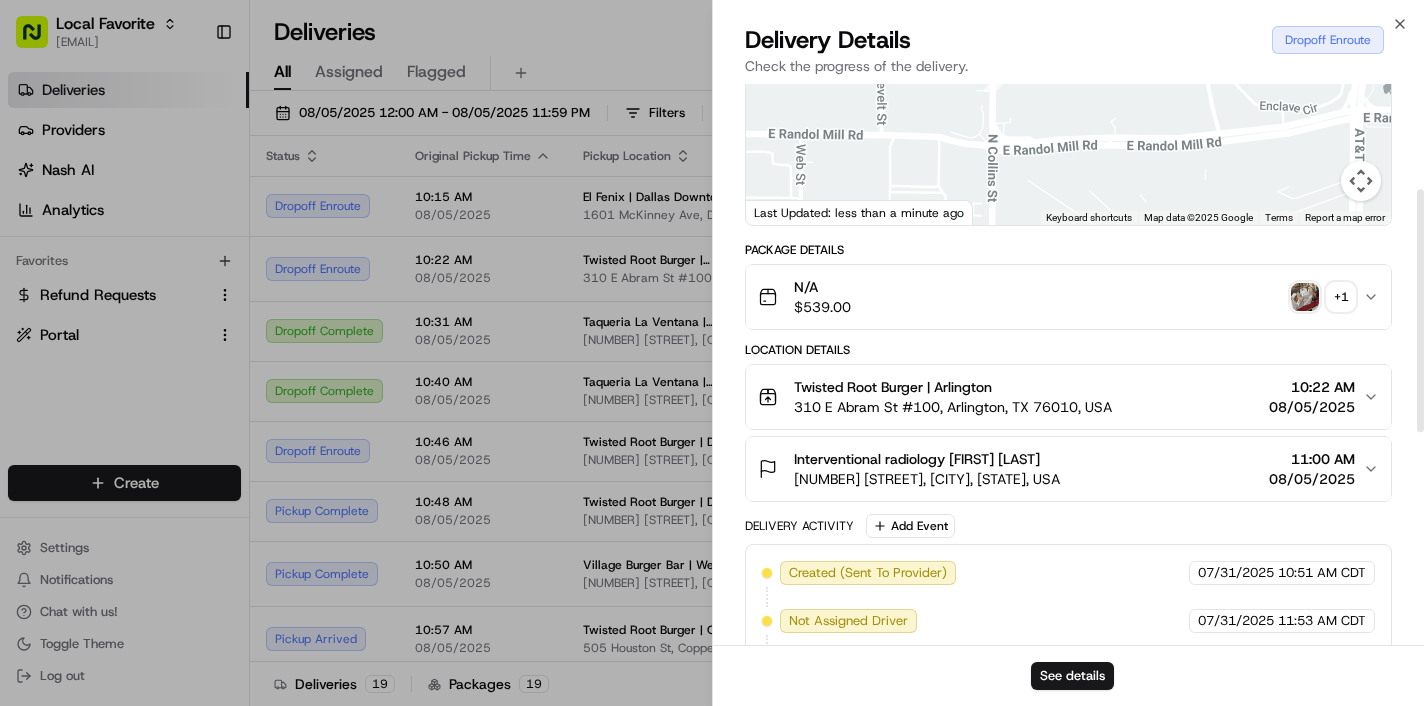 scroll, scrollTop: 251, scrollLeft: 0, axis: vertical 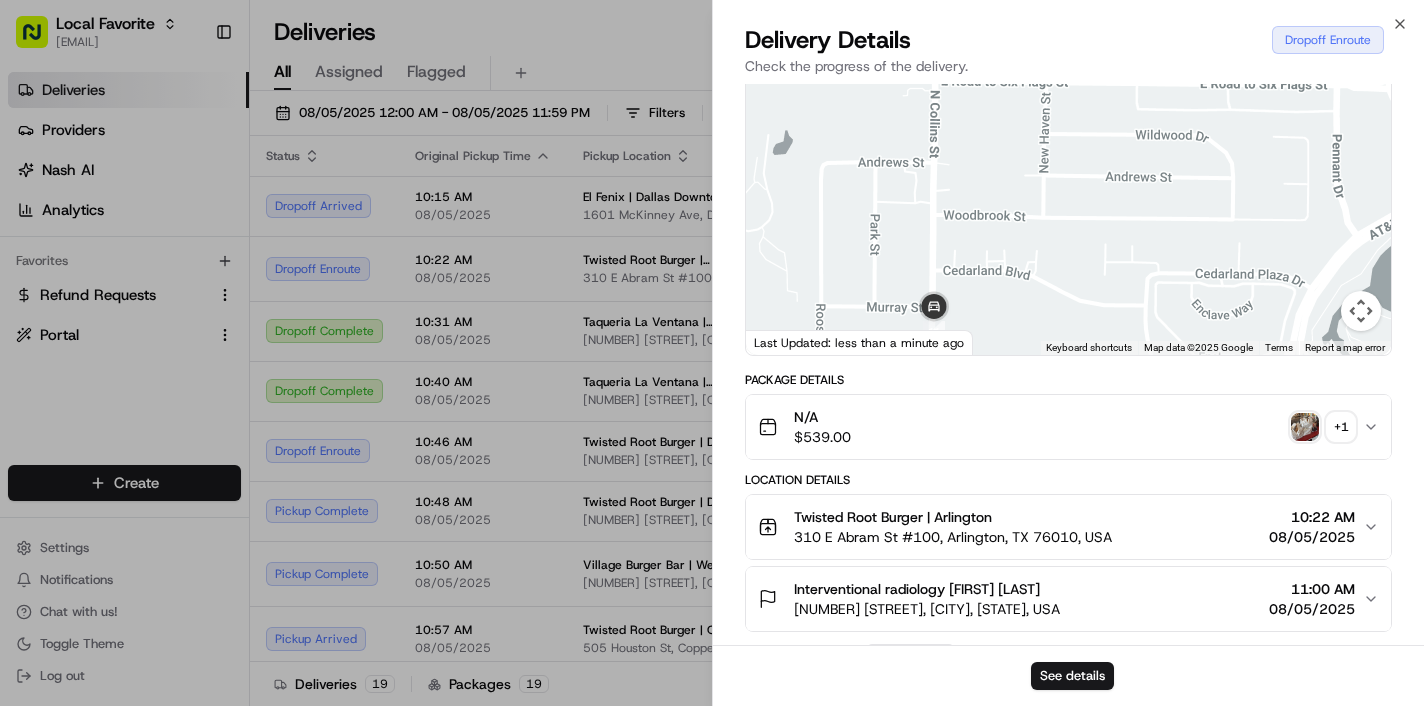 drag, startPoint x: 1277, startPoint y: 188, endPoint x: 1214, endPoint y: 317, distance: 143.56183 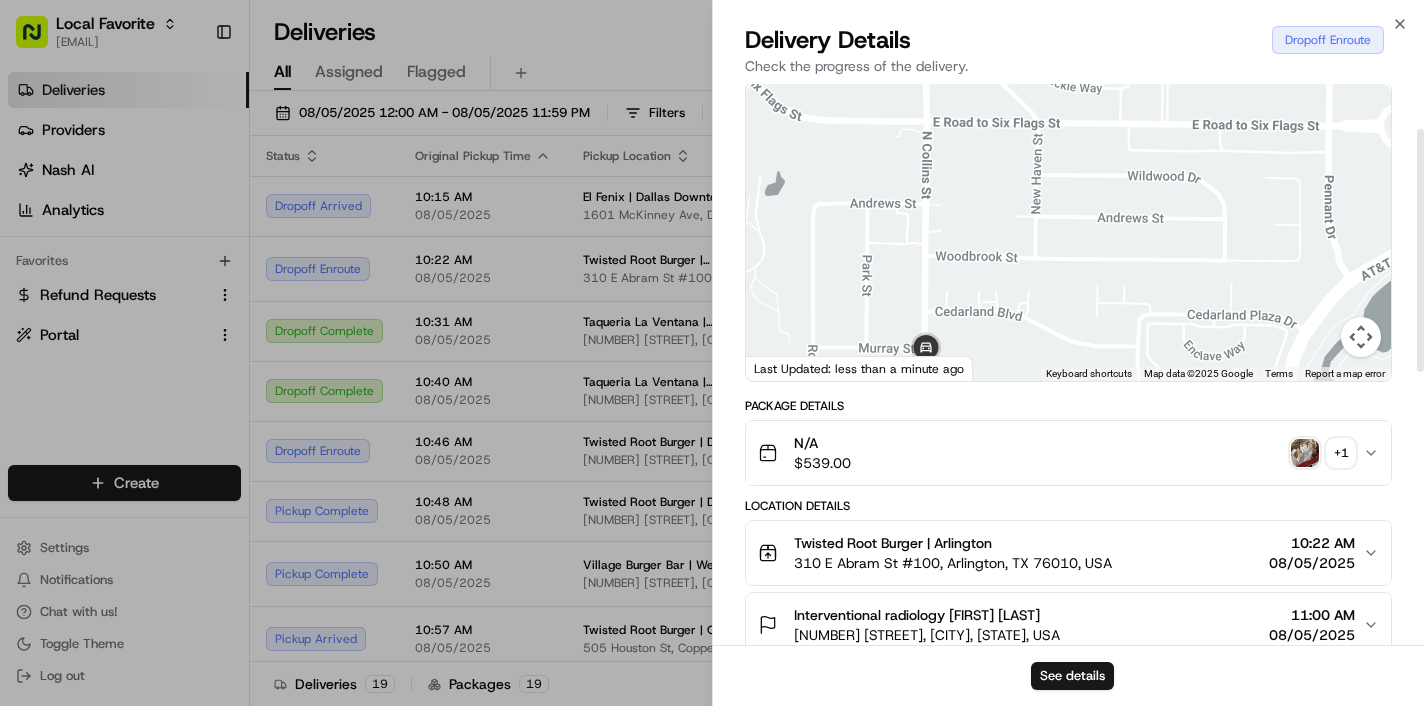 scroll, scrollTop: 38, scrollLeft: 0, axis: vertical 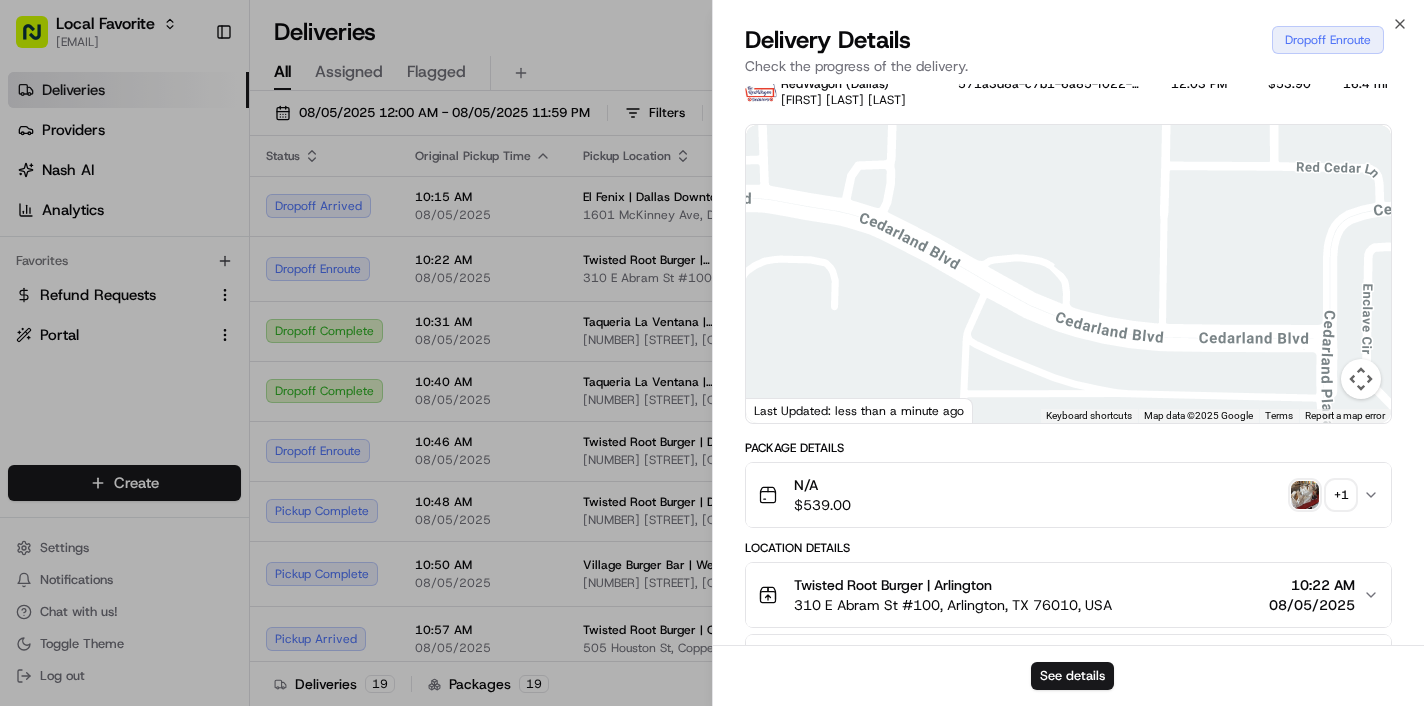 click at bounding box center (1361, 379) 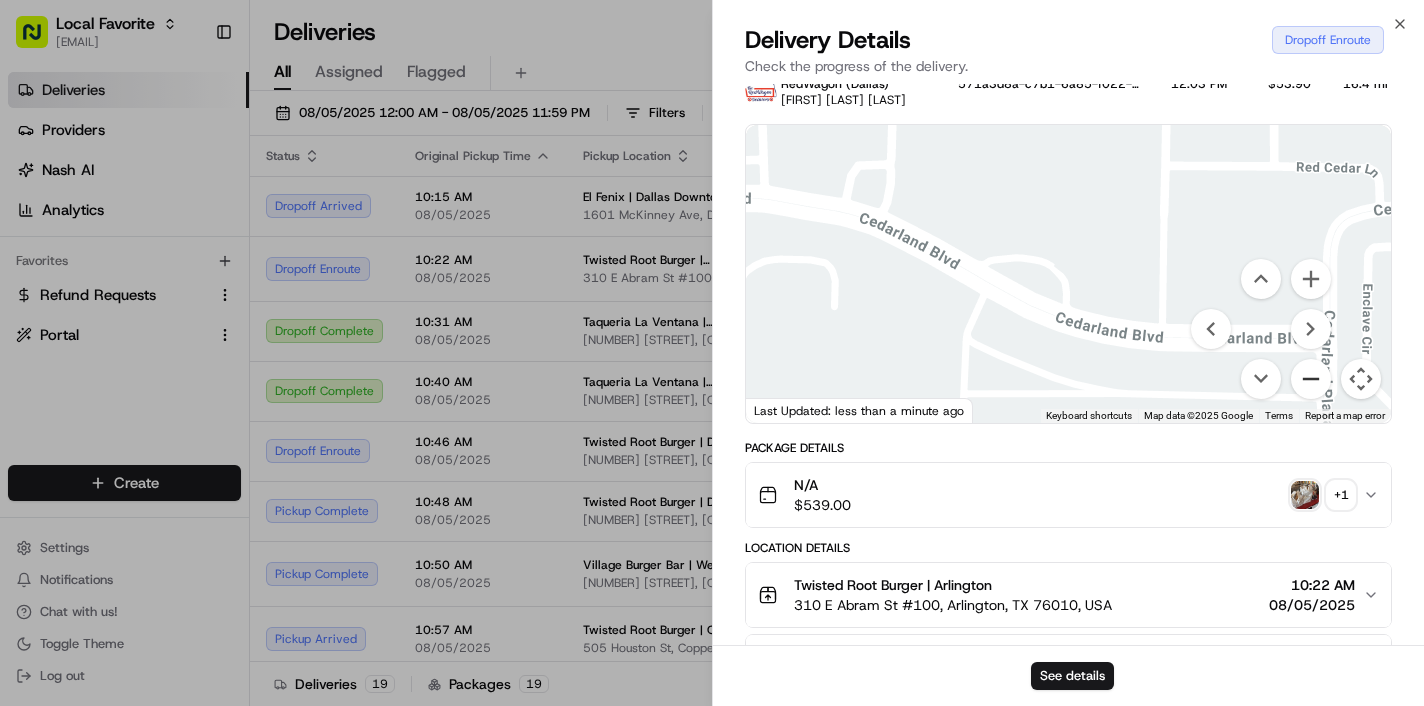 click at bounding box center [1311, 379] 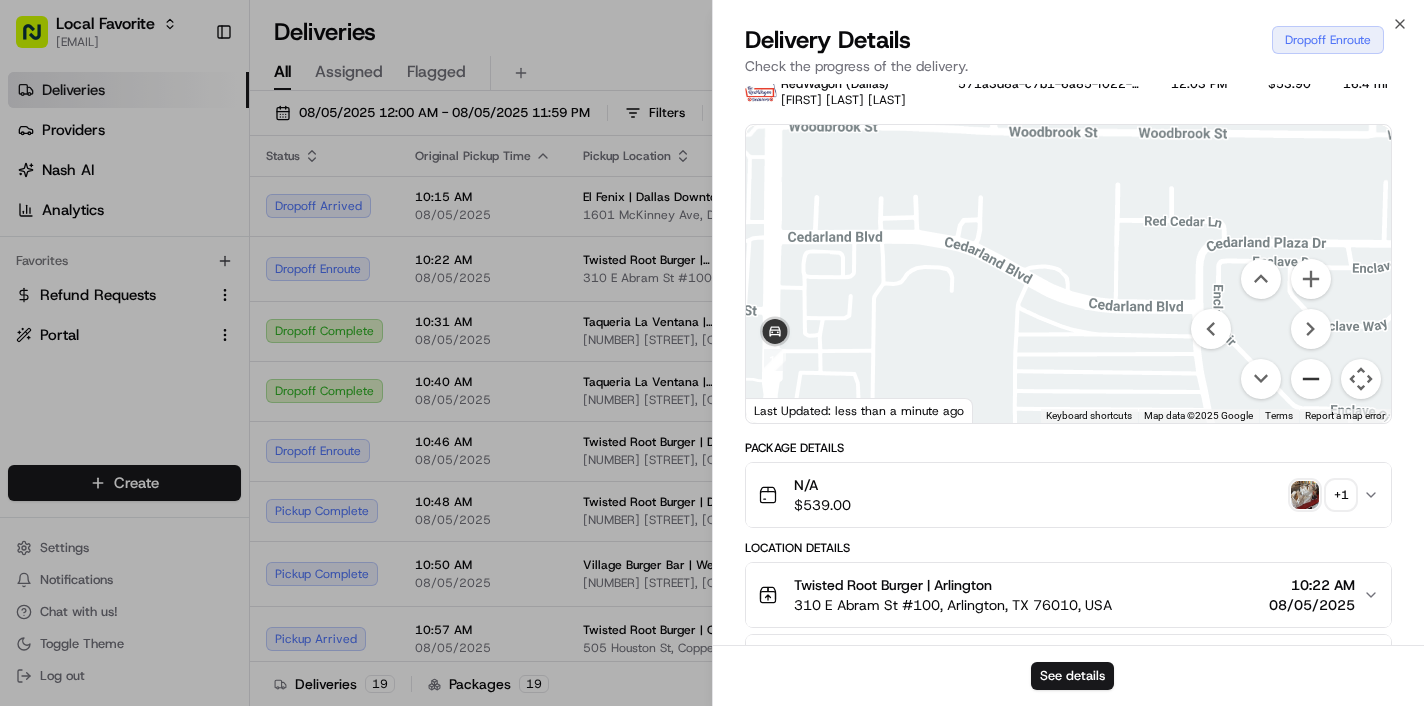 click at bounding box center [1311, 379] 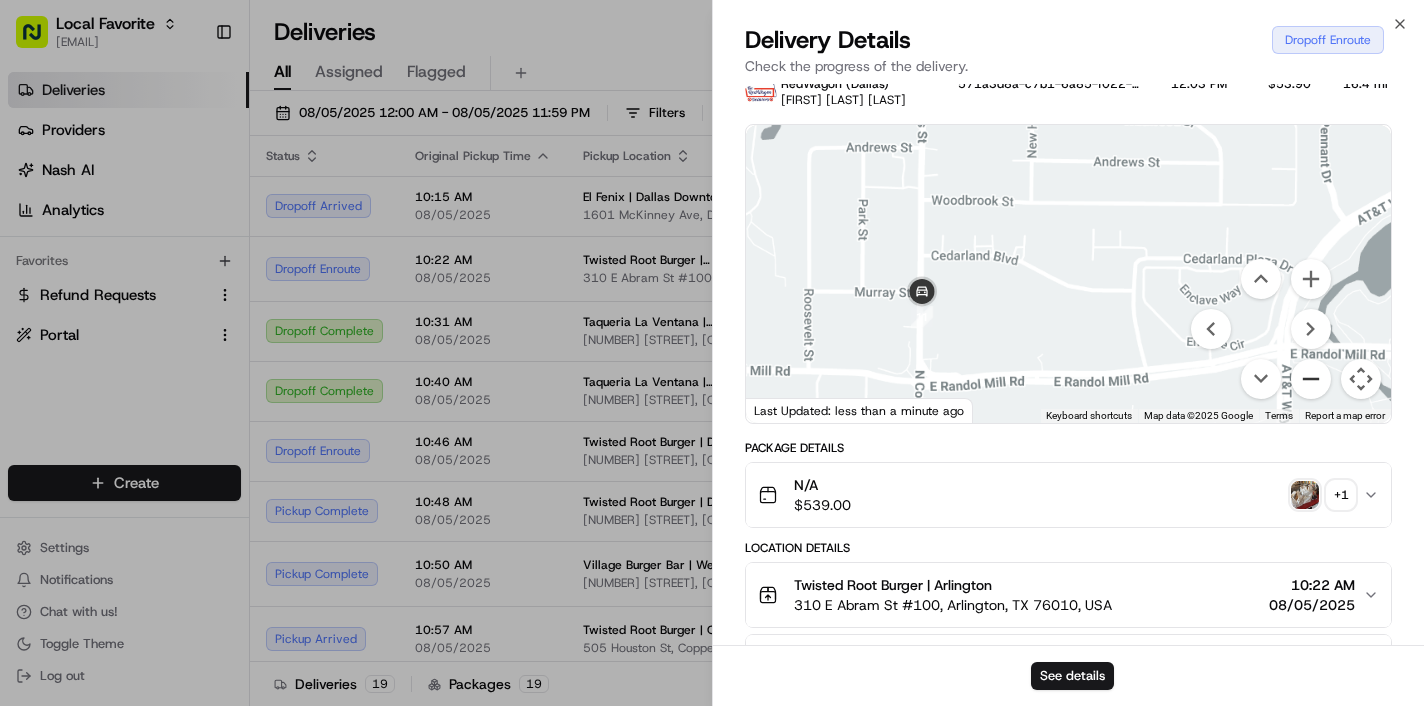 click at bounding box center (1311, 379) 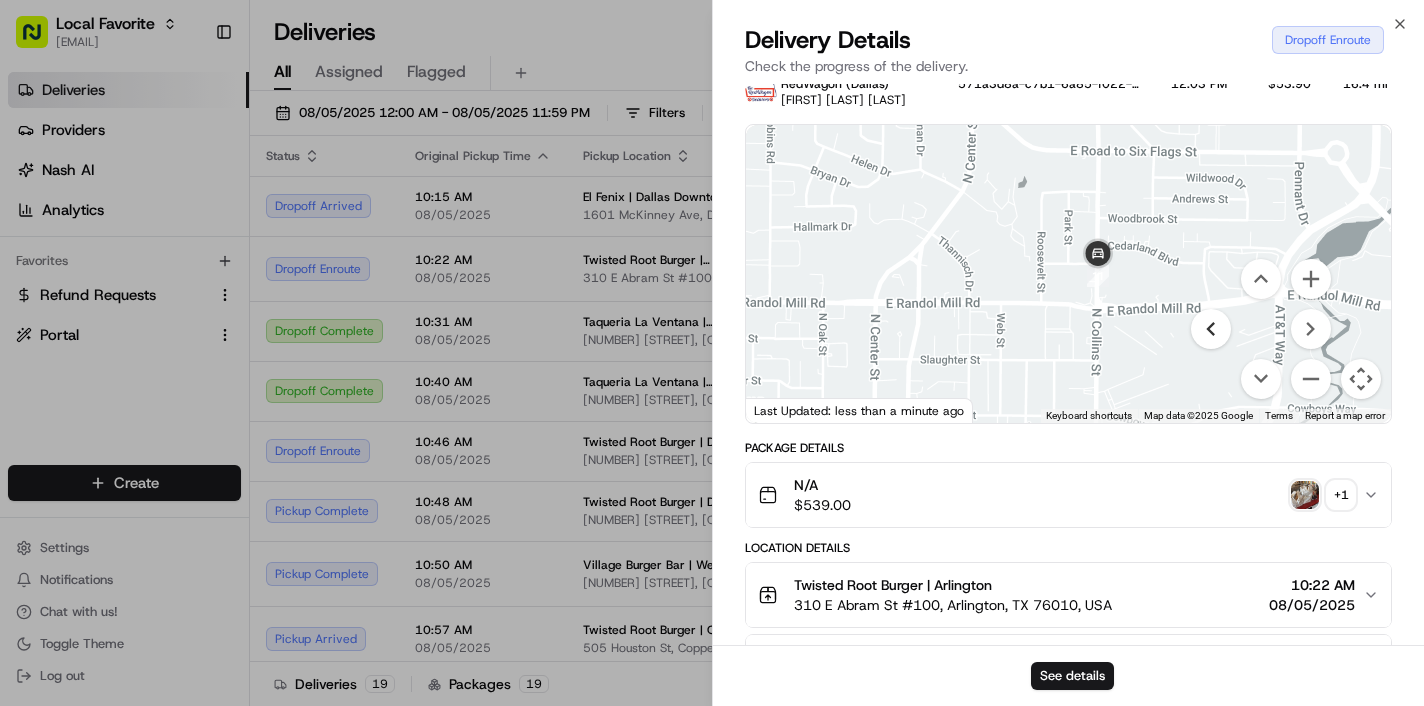 drag, startPoint x: 1122, startPoint y: 353, endPoint x: 1227, endPoint y: 333, distance: 106.887794 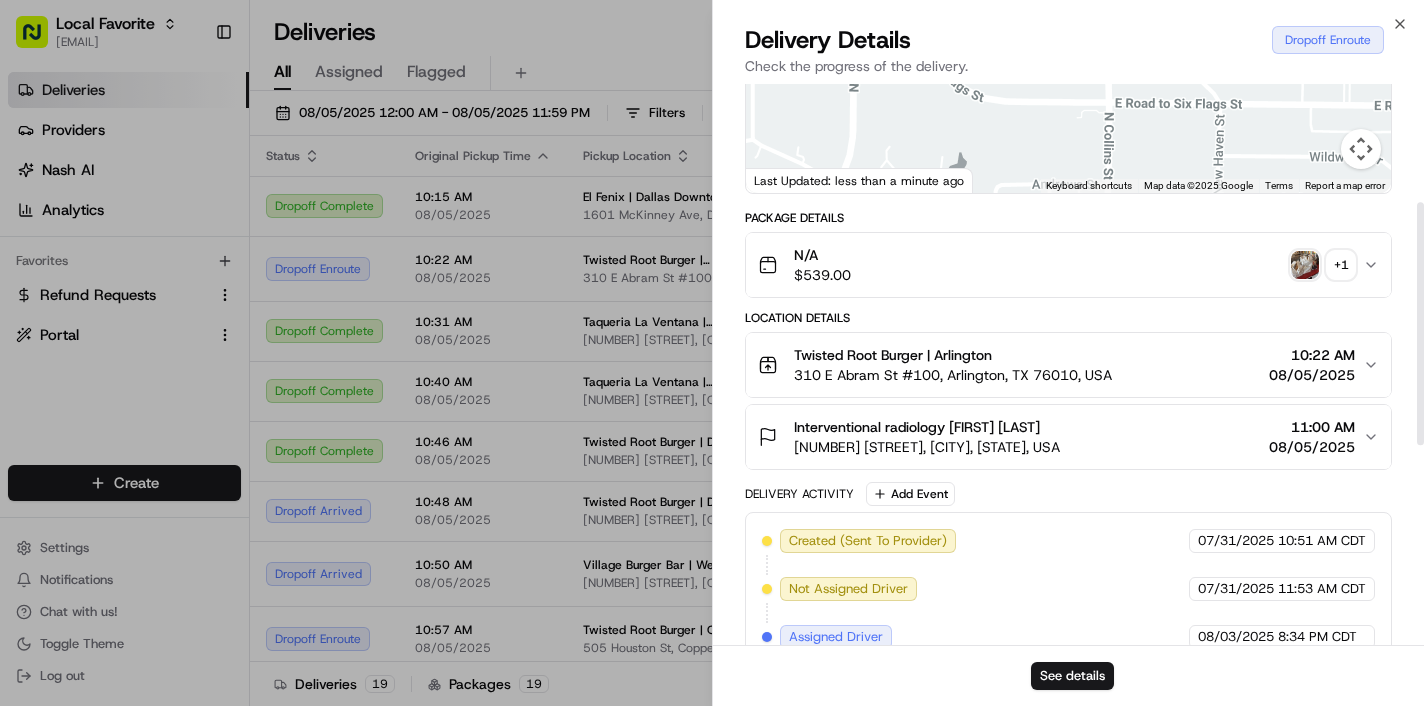 scroll, scrollTop: 427, scrollLeft: 0, axis: vertical 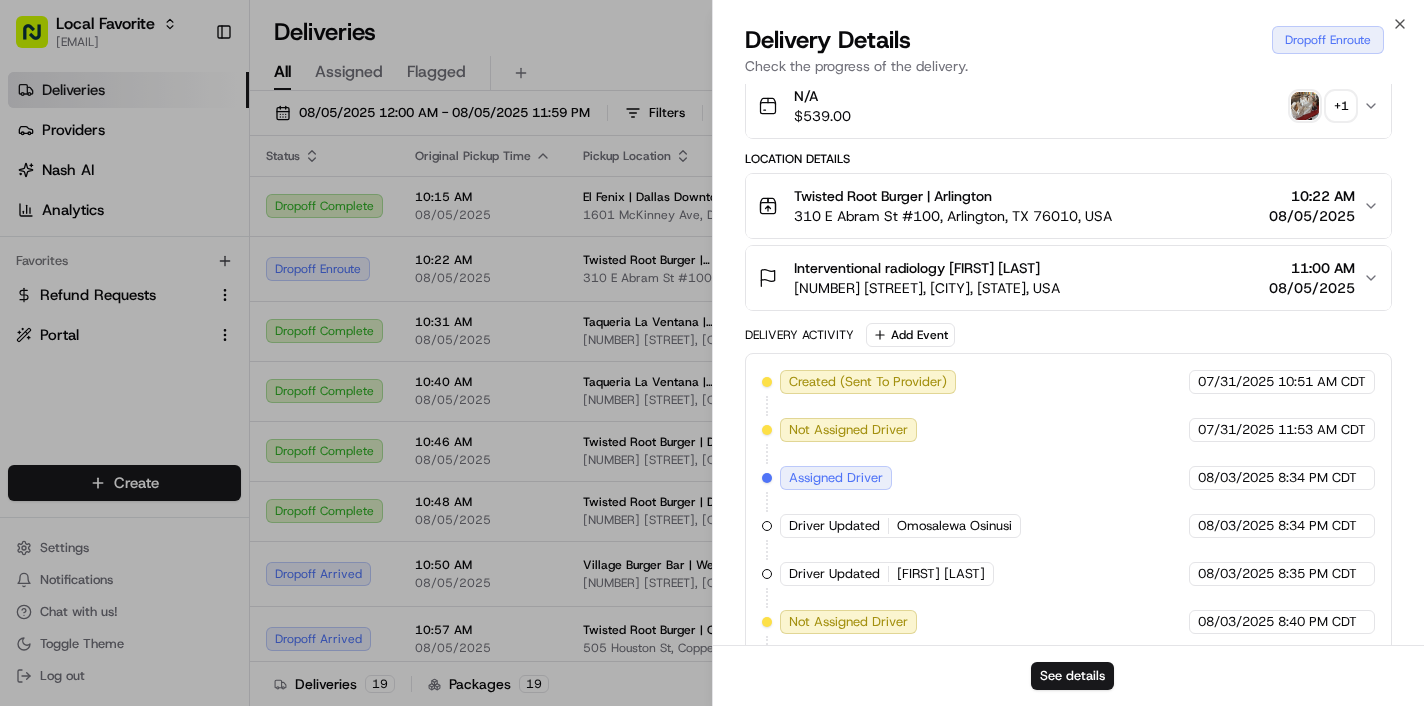 click on "Interventional radiology [FIRST] [LAST]" at bounding box center [927, 268] 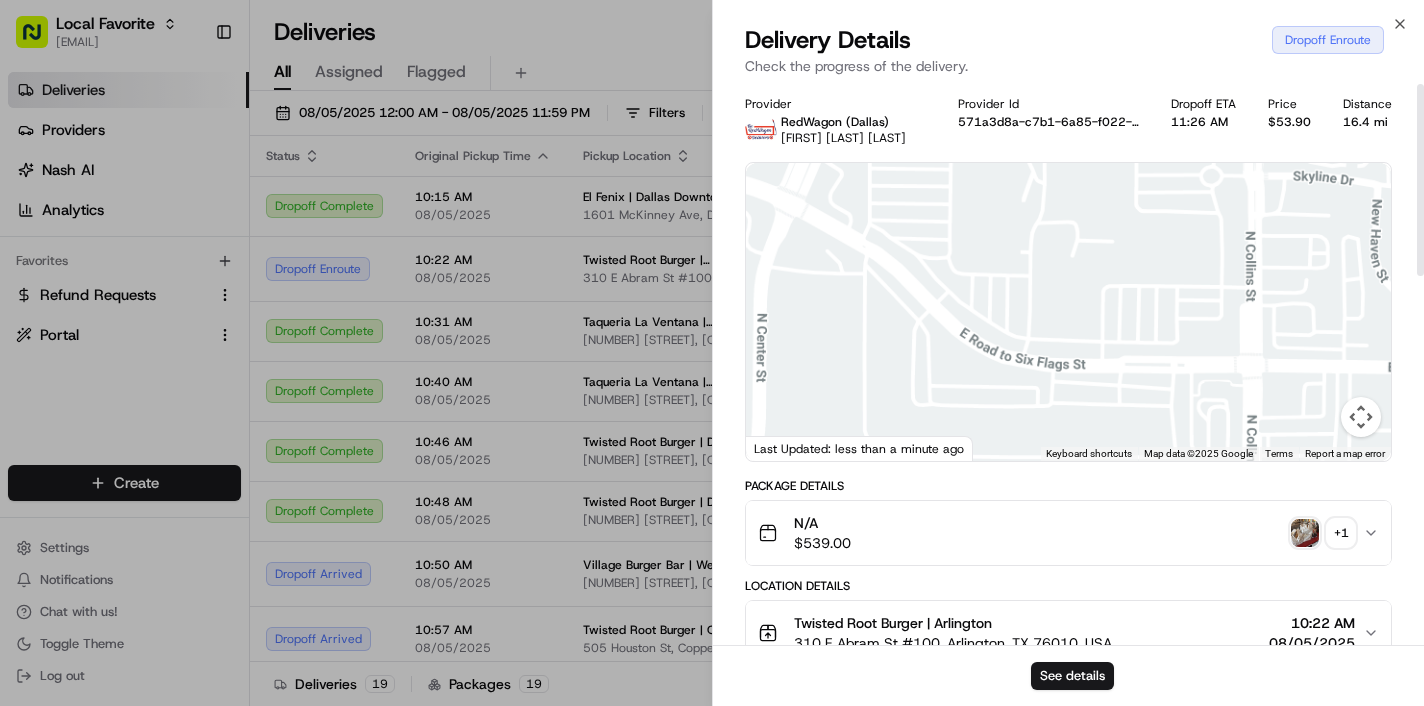 scroll, scrollTop: 0, scrollLeft: 0, axis: both 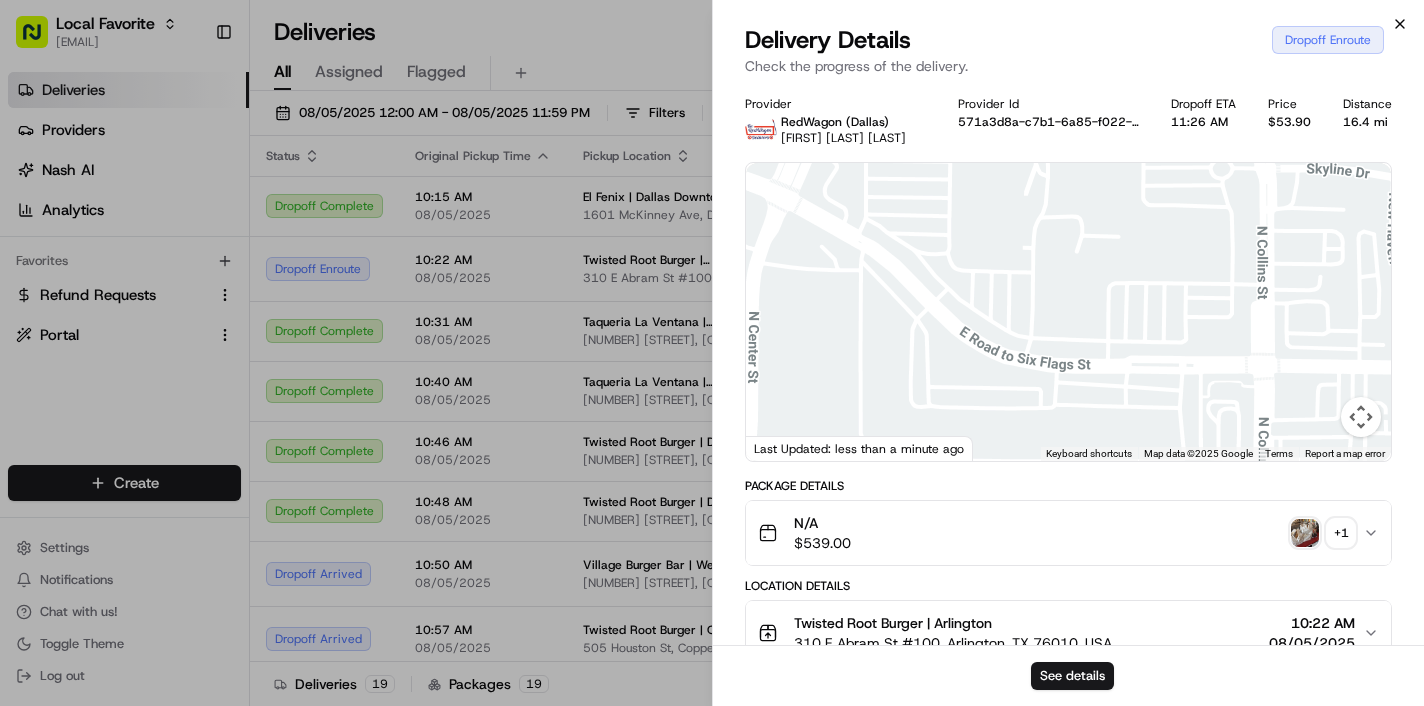 click 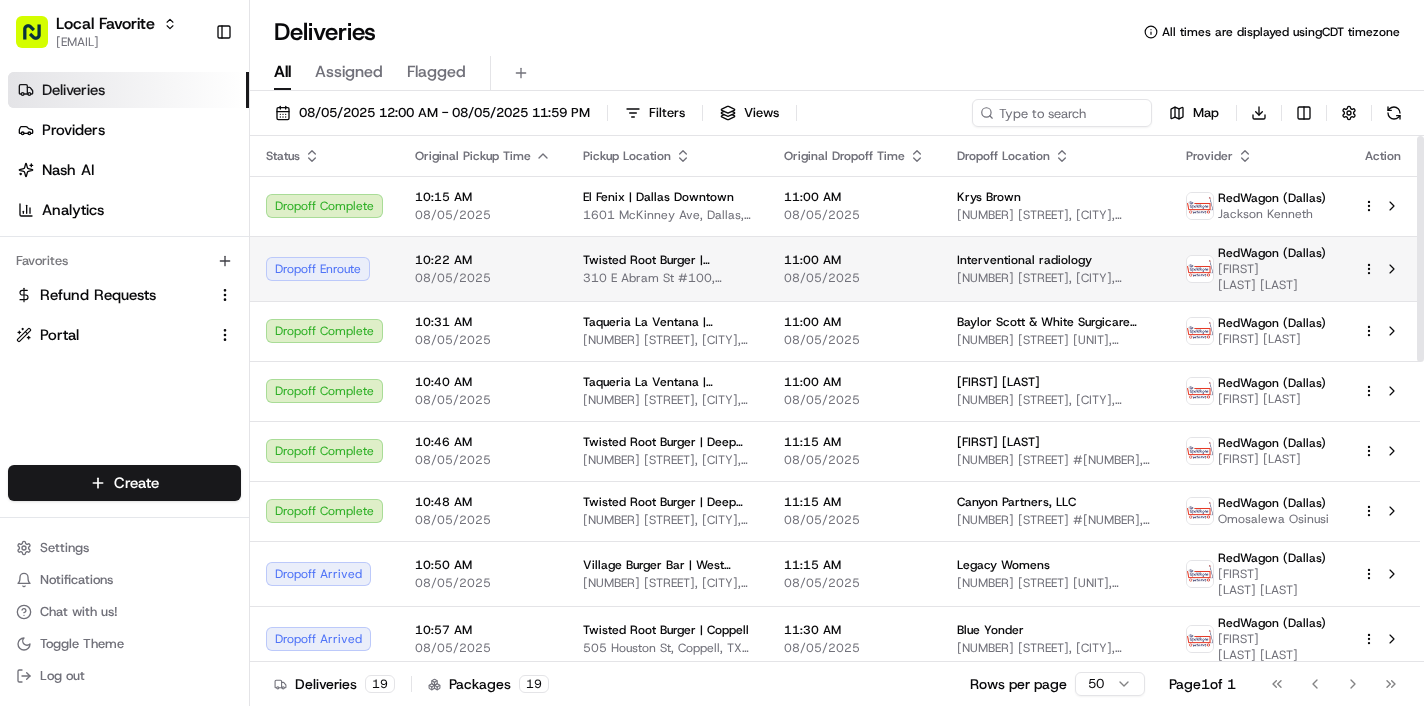 click on "08/05/2025" at bounding box center (854, 278) 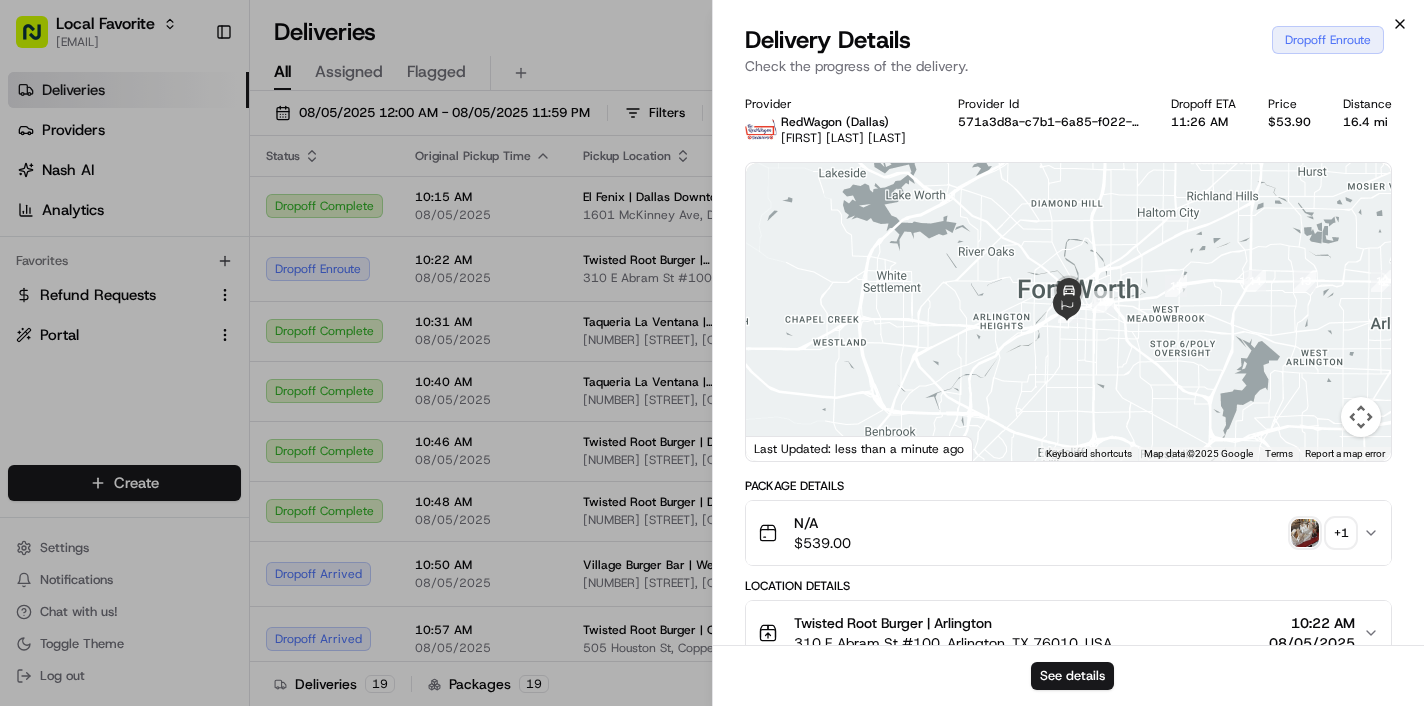 click 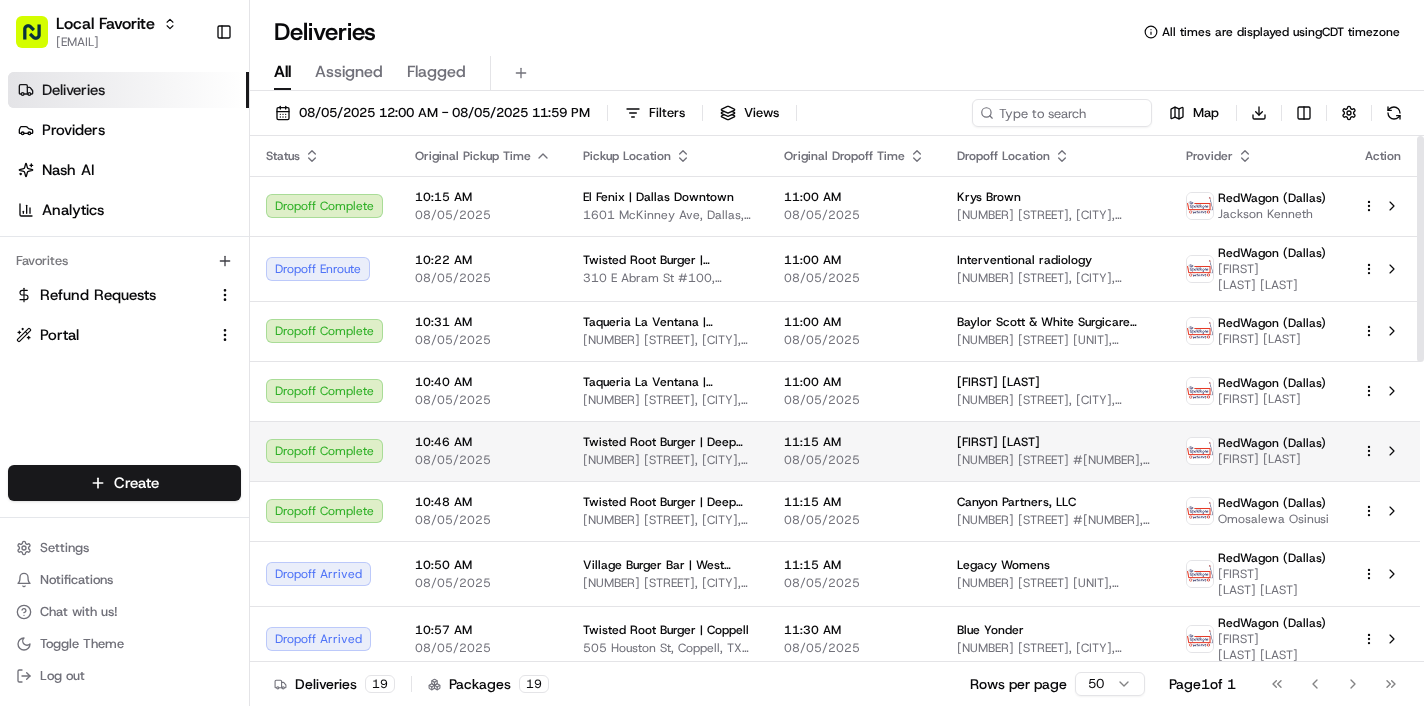 scroll, scrollTop: 0, scrollLeft: 0, axis: both 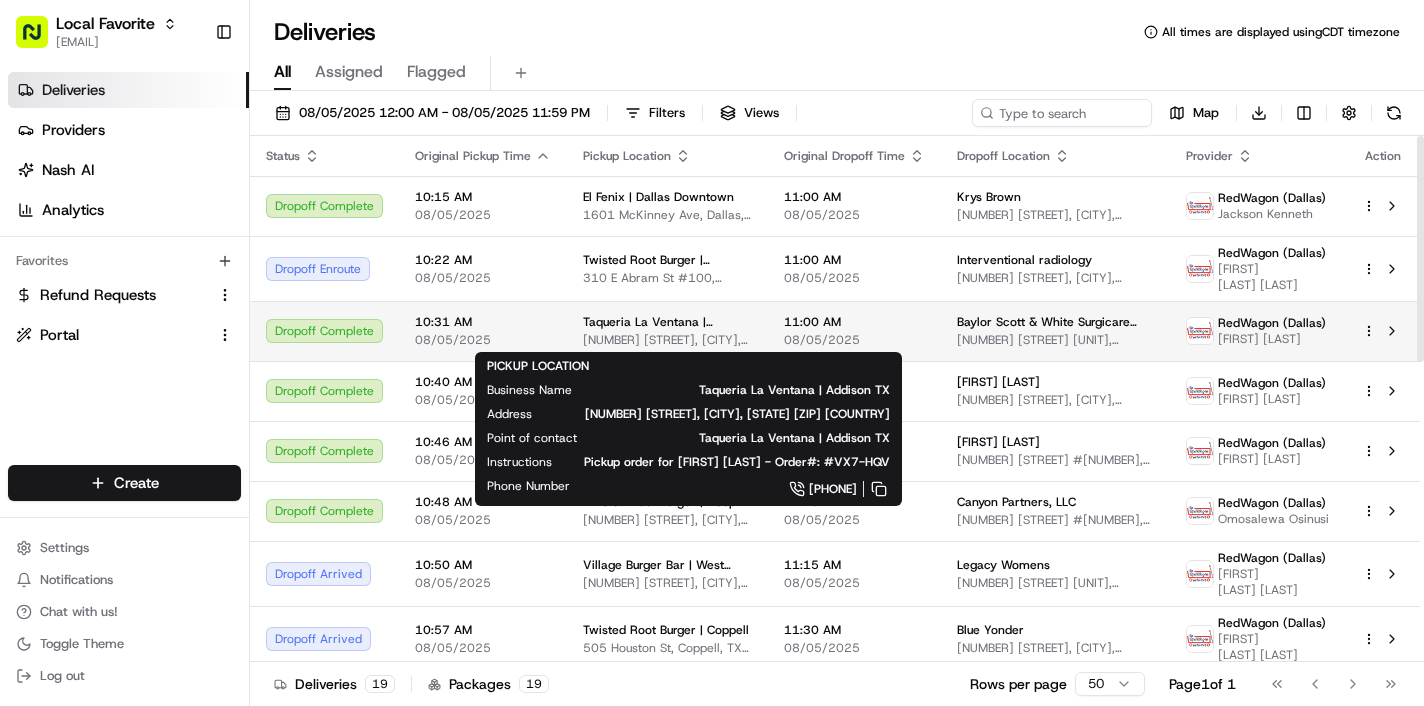 click on "[NUMBER] [STREET], [CITY], [STATE] [ZIP] [COUNTRY]" at bounding box center [667, 340] 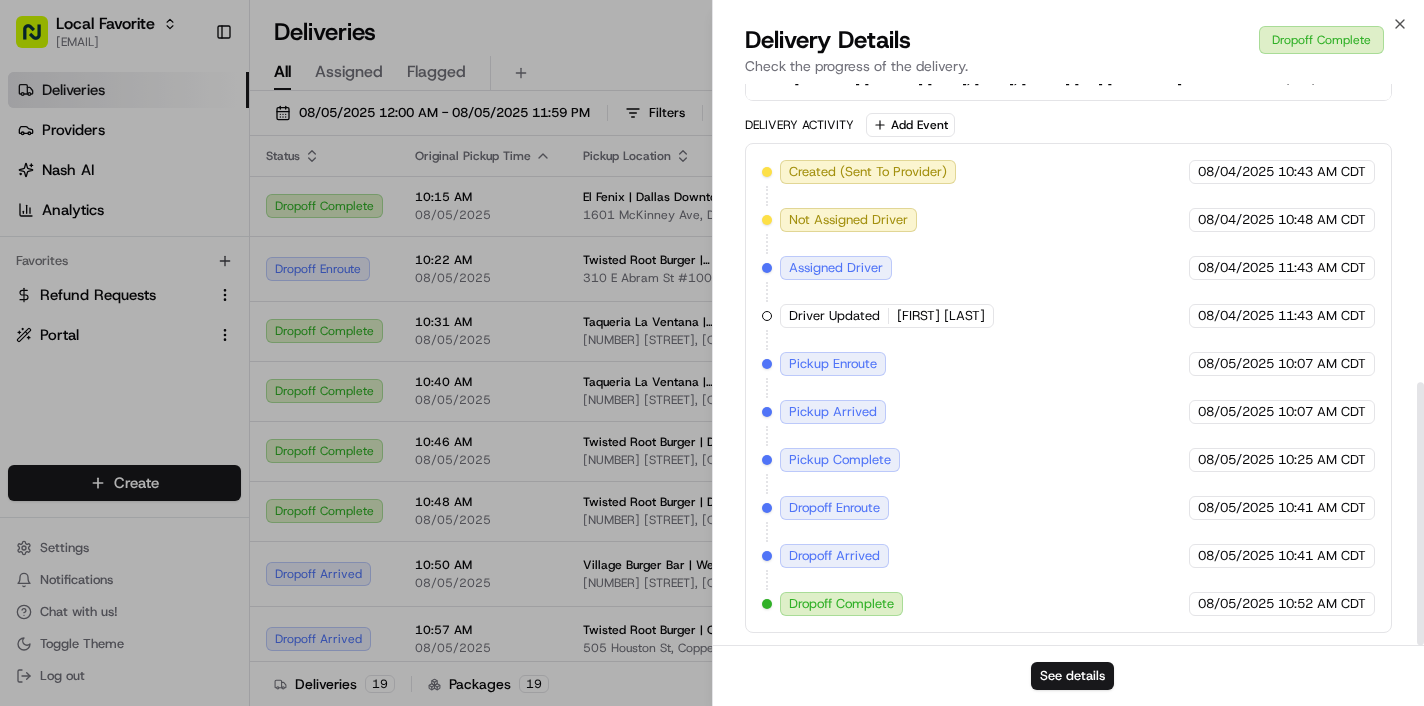 scroll, scrollTop: 637, scrollLeft: 0, axis: vertical 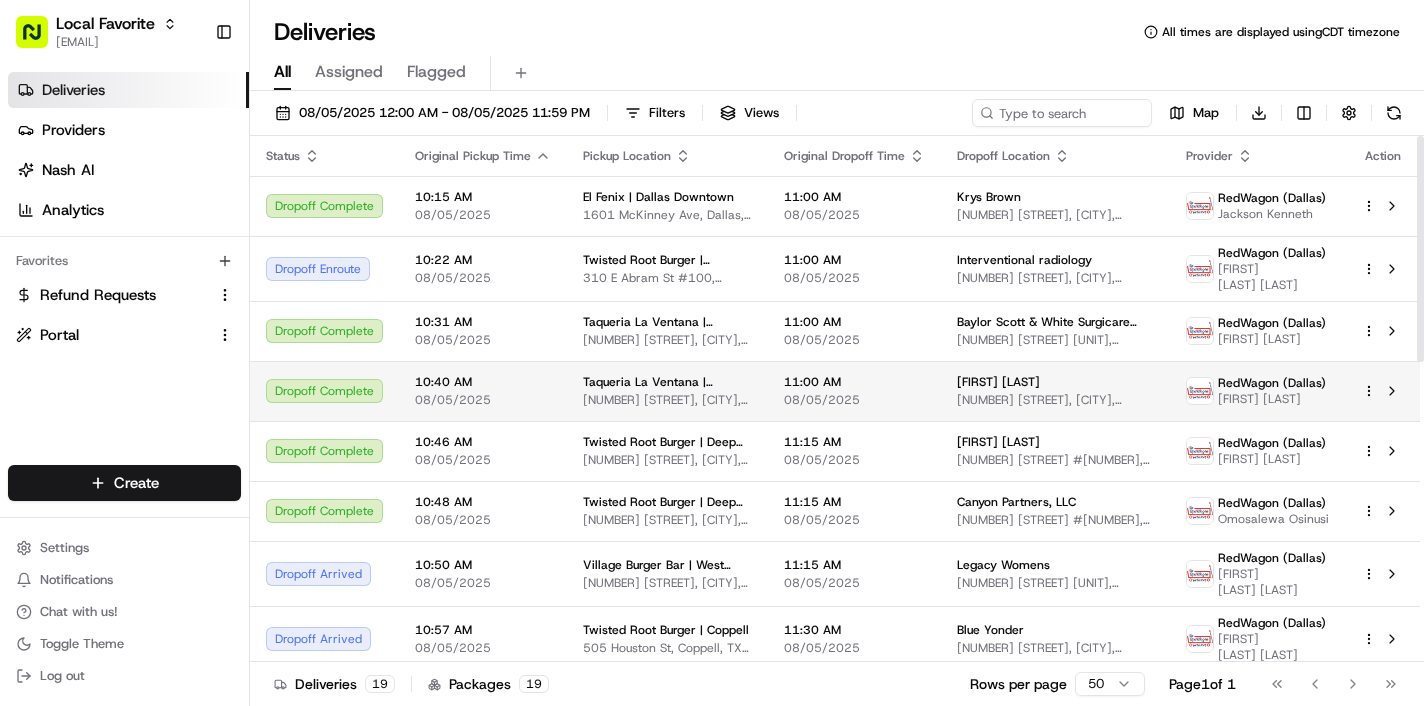 click on "Taqueria La Ventana | Addison TX [NUMBER] [STREET], [CITY], [STATE], USA" at bounding box center (667, 391) 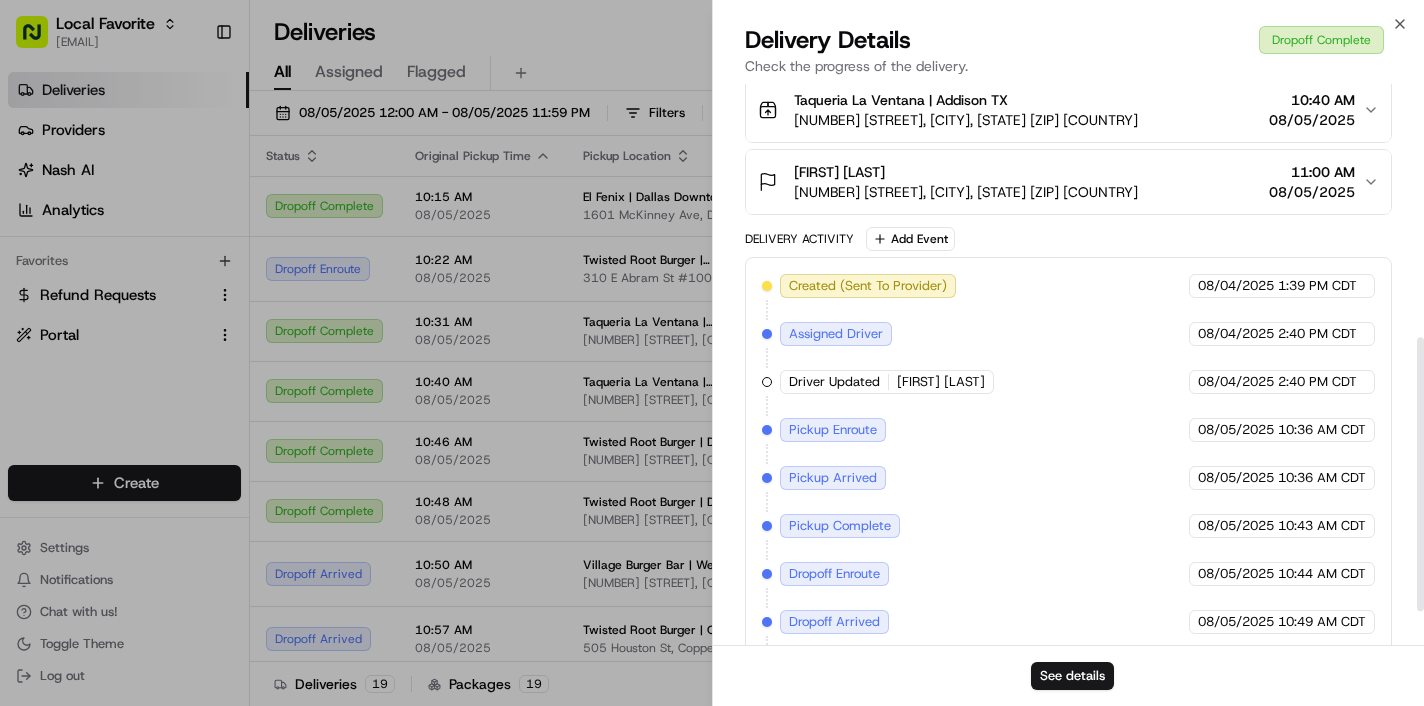 scroll, scrollTop: 503, scrollLeft: 0, axis: vertical 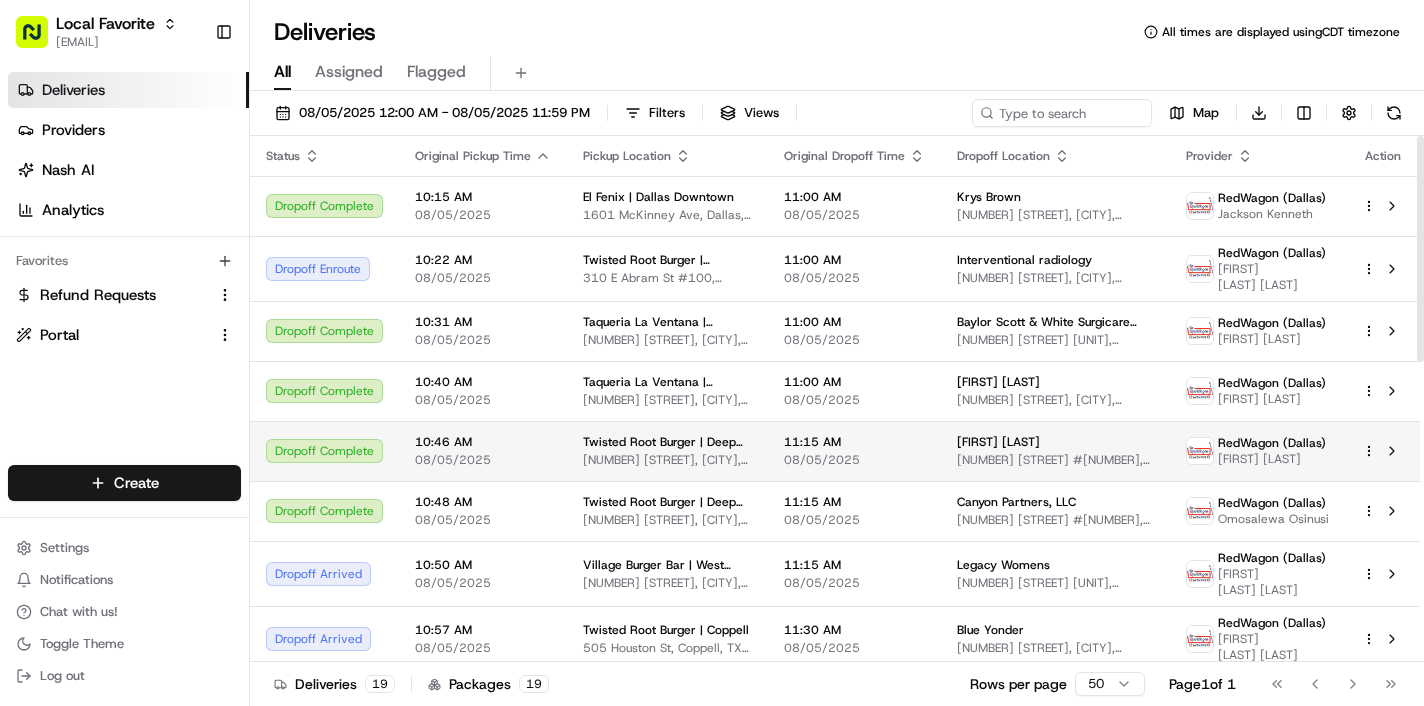click on "[NUMBER] [STREET], [CITY], [STATE] [ZIP] [COUNTRY]" at bounding box center [667, 460] 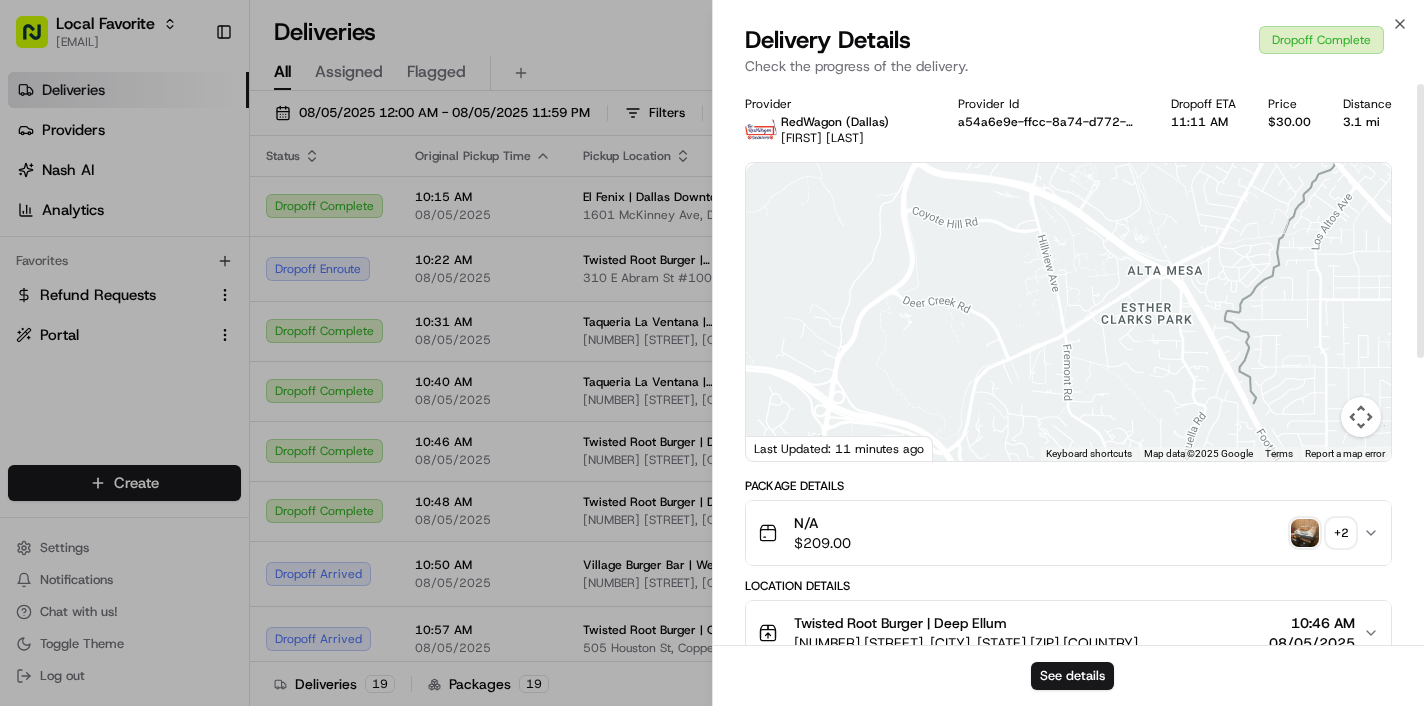 scroll, scrollTop: 0, scrollLeft: 0, axis: both 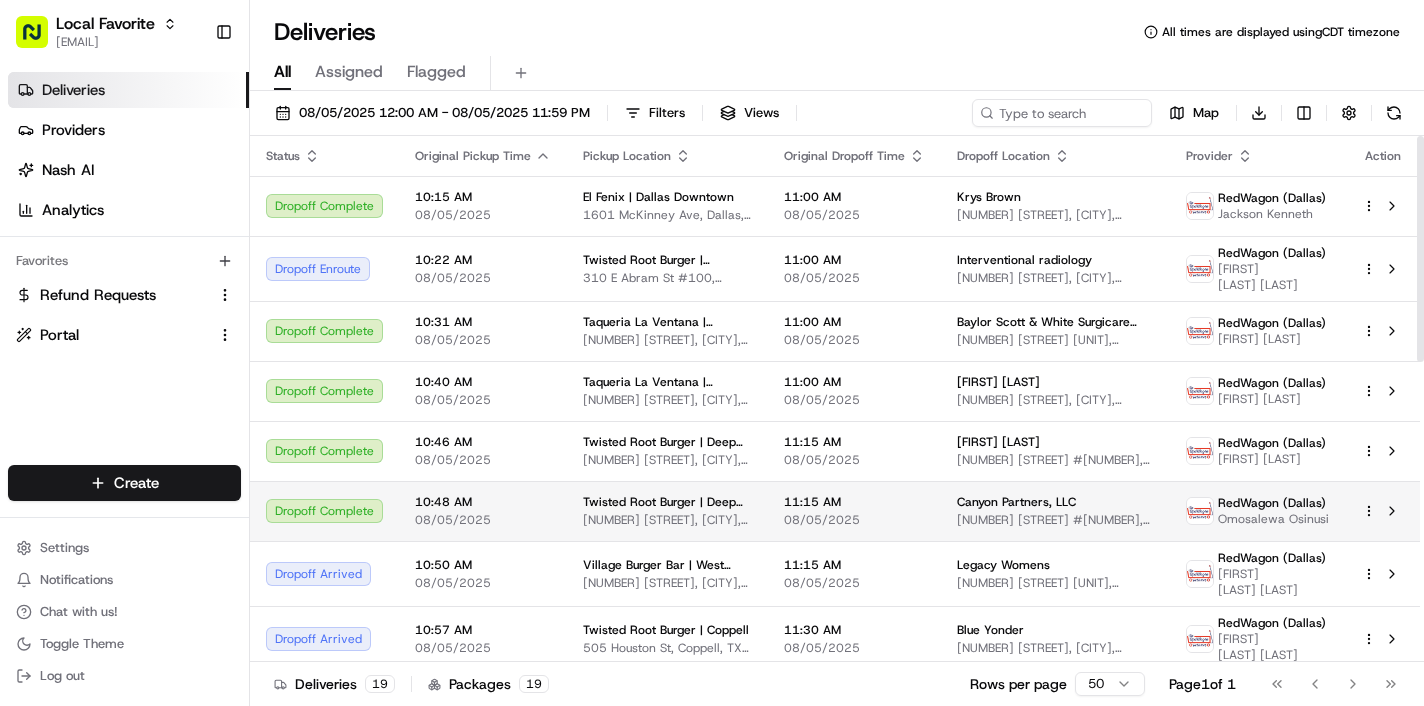 click on "Twisted Root Burger | Deep Ellum" at bounding box center [667, 502] 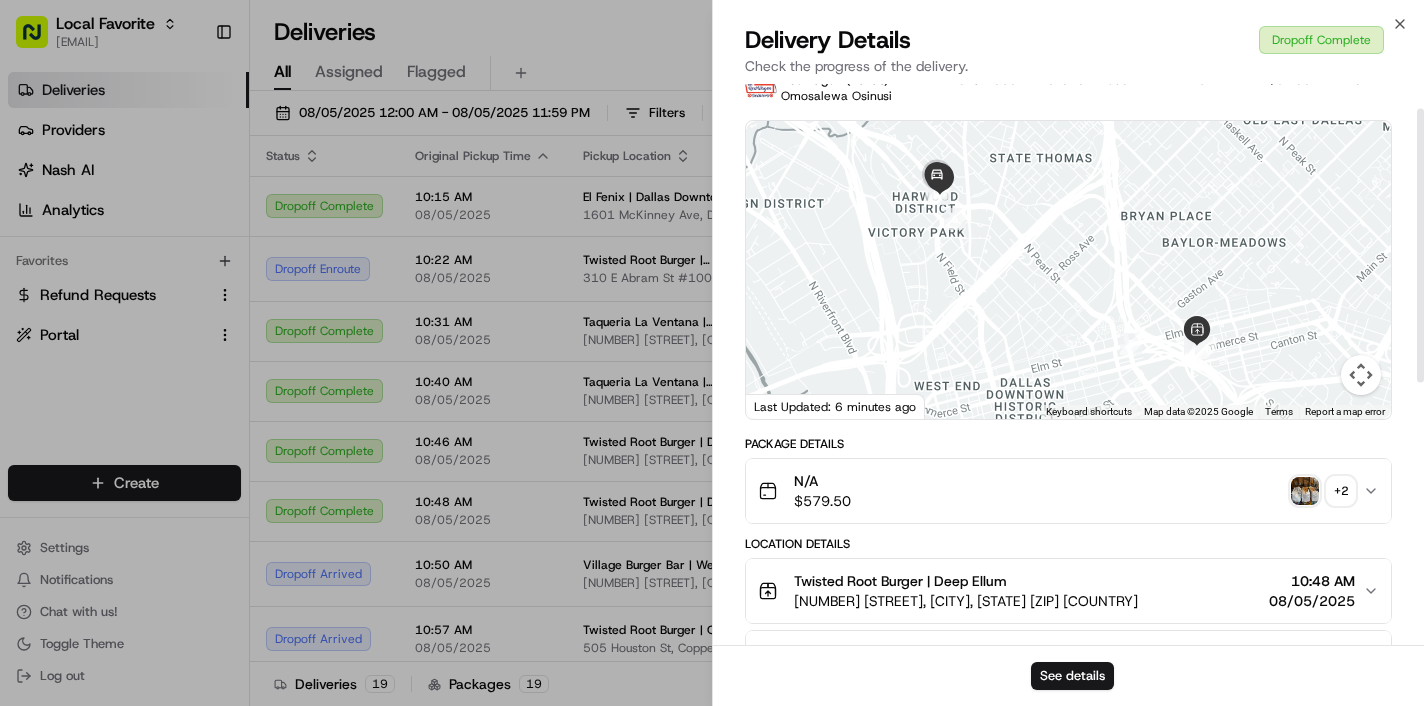 scroll, scrollTop: 19, scrollLeft: 0, axis: vertical 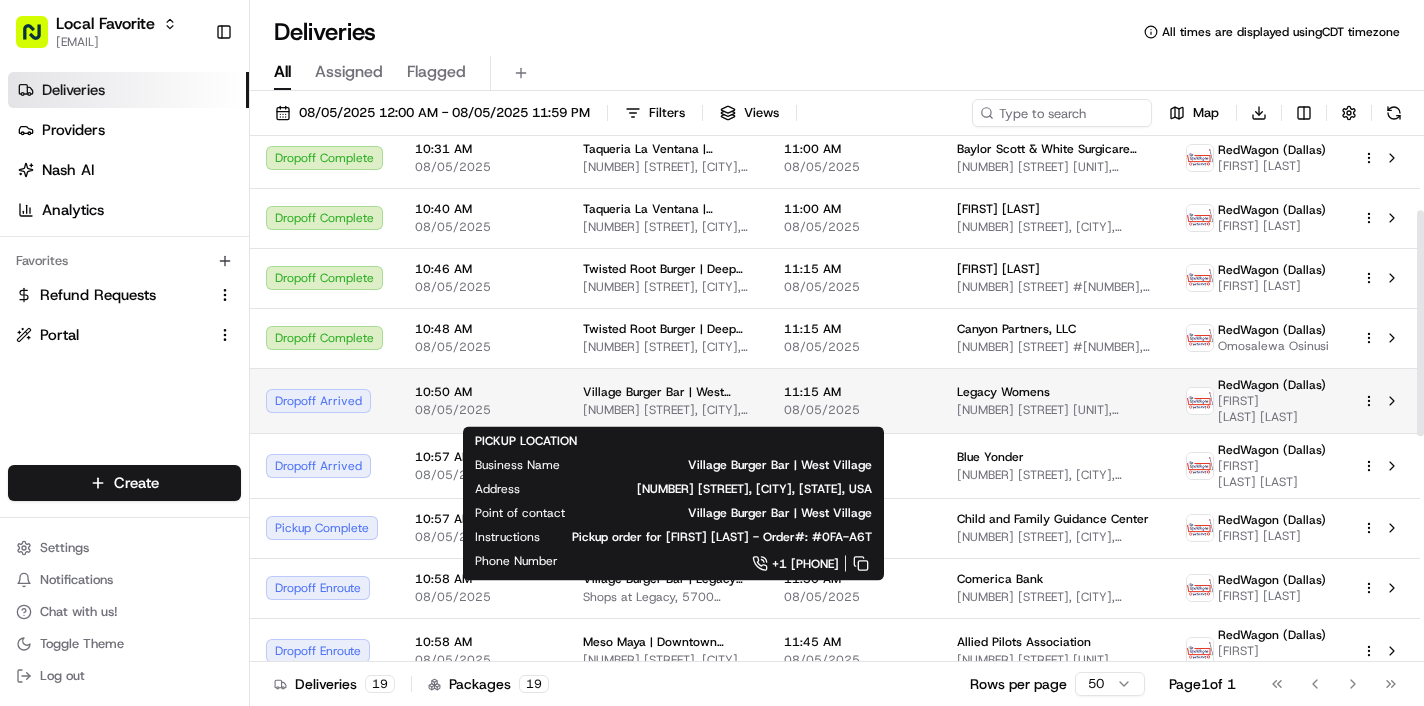click on "[NUMBER] [STREET], [CITY], [STATE], USA" at bounding box center [667, 410] 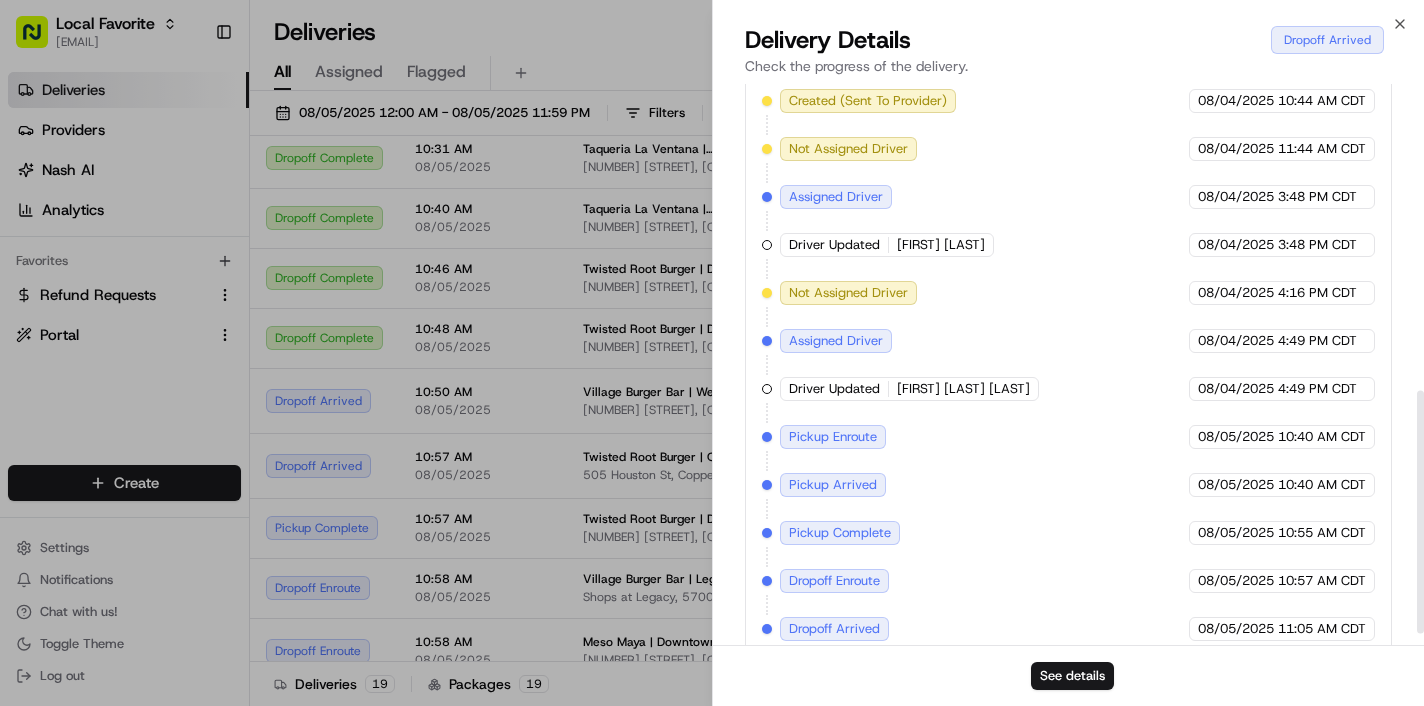 scroll, scrollTop: 707, scrollLeft: 0, axis: vertical 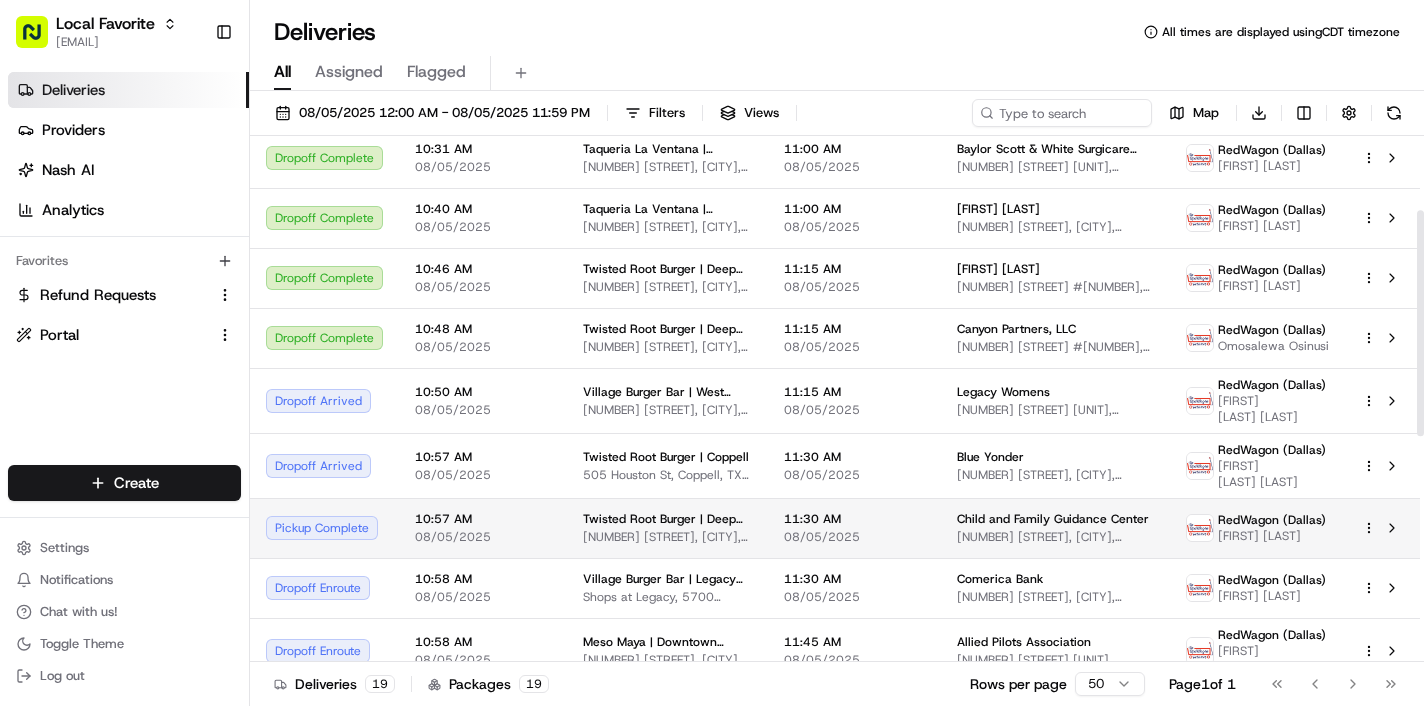 click on "10:57 AM 08/05/2025" at bounding box center [483, 528] 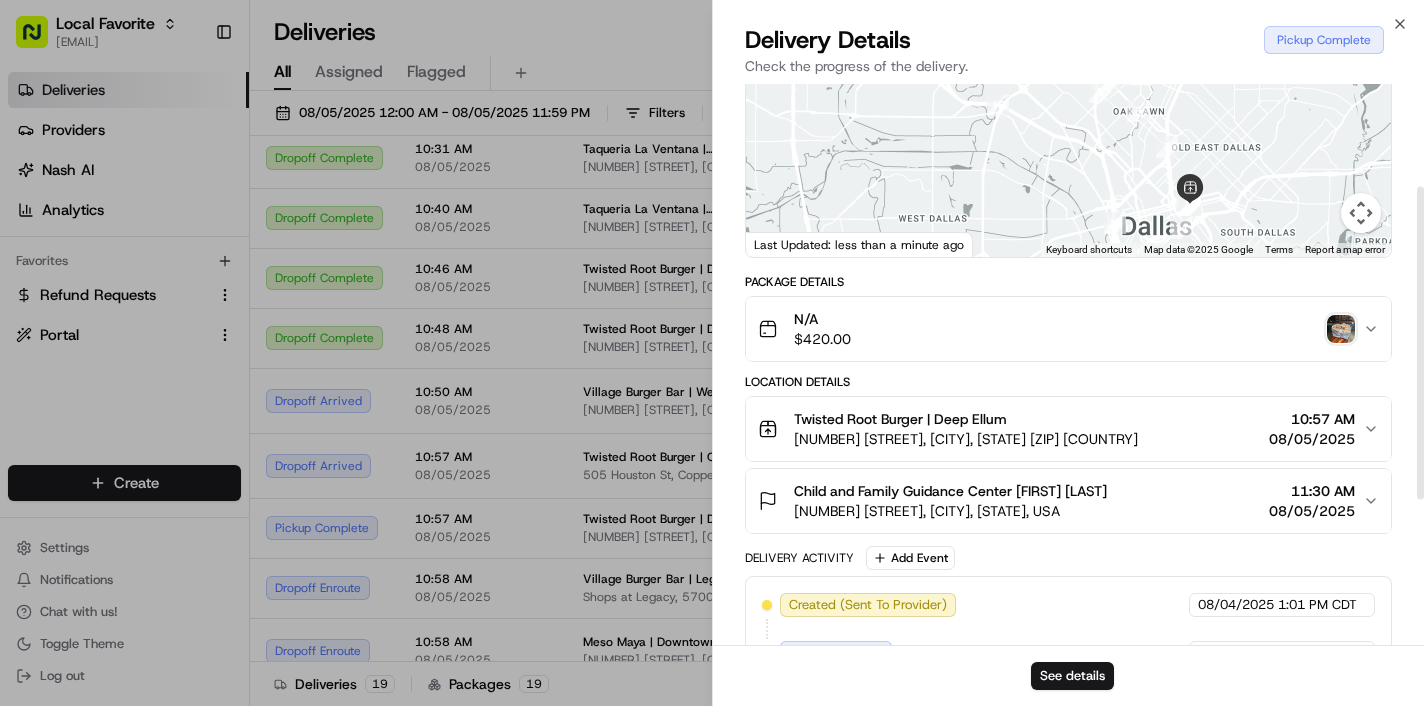 scroll, scrollTop: 178, scrollLeft: 0, axis: vertical 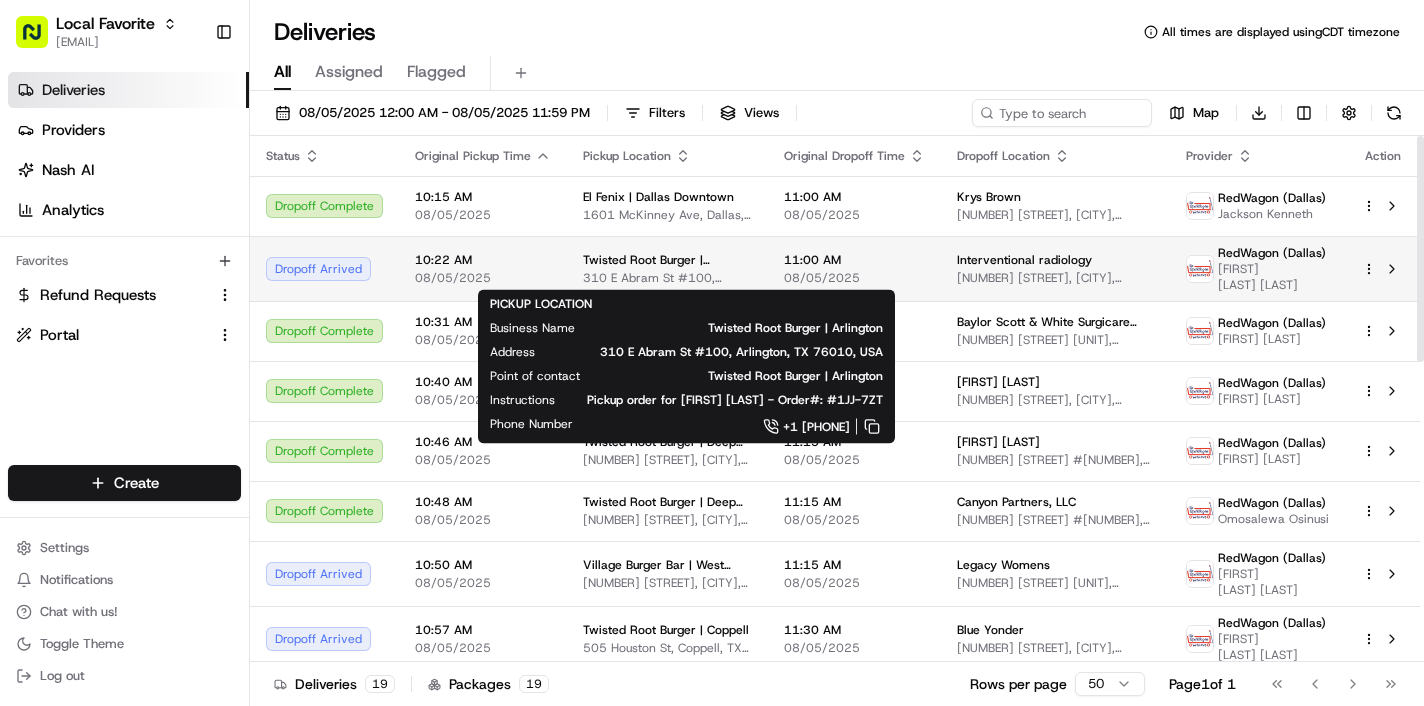 click on "Twisted Root Burger | Arlington" at bounding box center [667, 260] 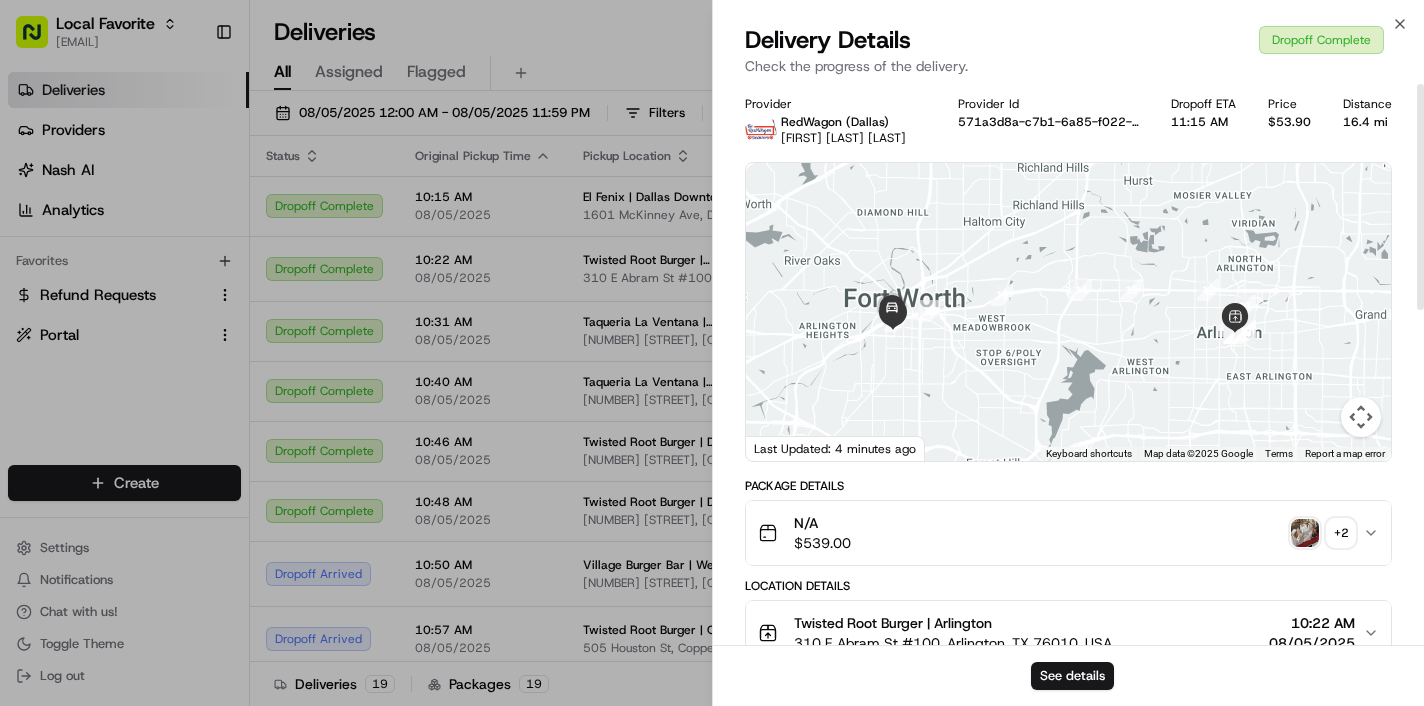 scroll, scrollTop: 0, scrollLeft: 0, axis: both 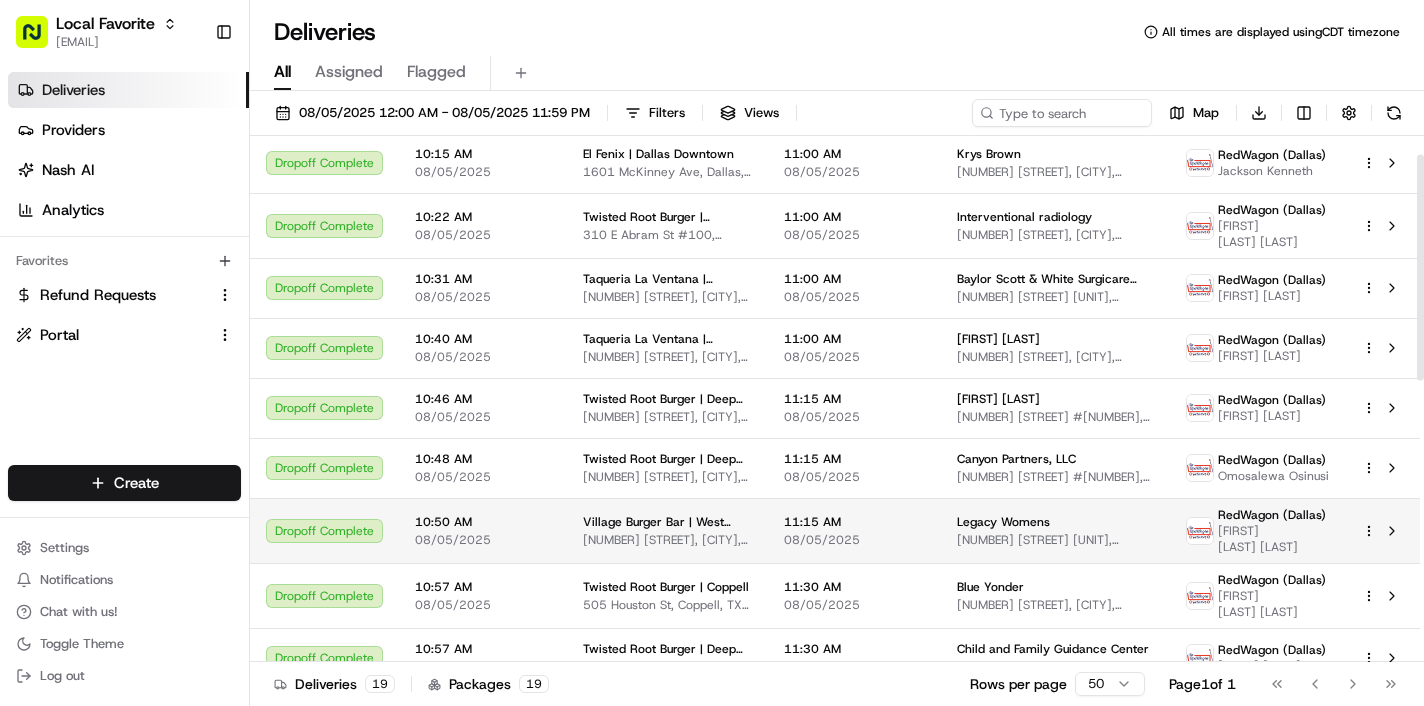 click on "08/05/2025" at bounding box center [854, 540] 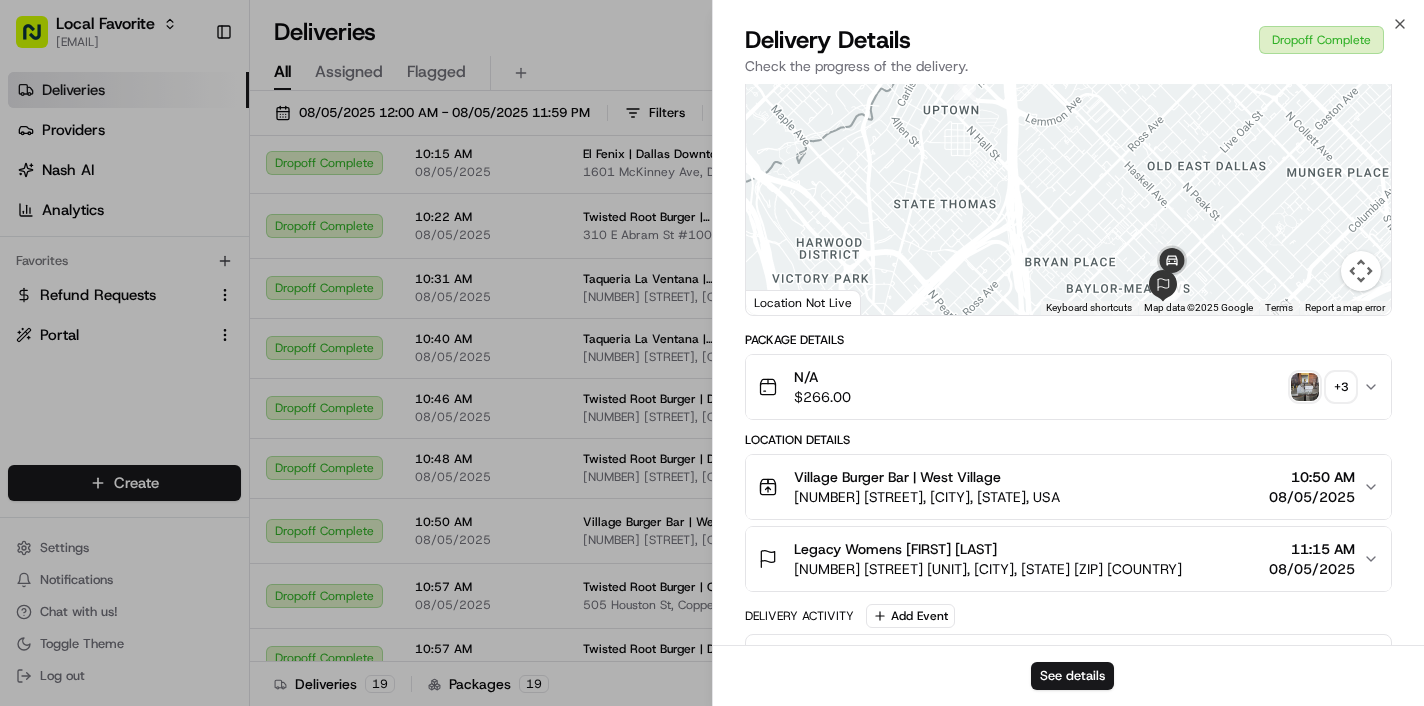 scroll, scrollTop: 236, scrollLeft: 0, axis: vertical 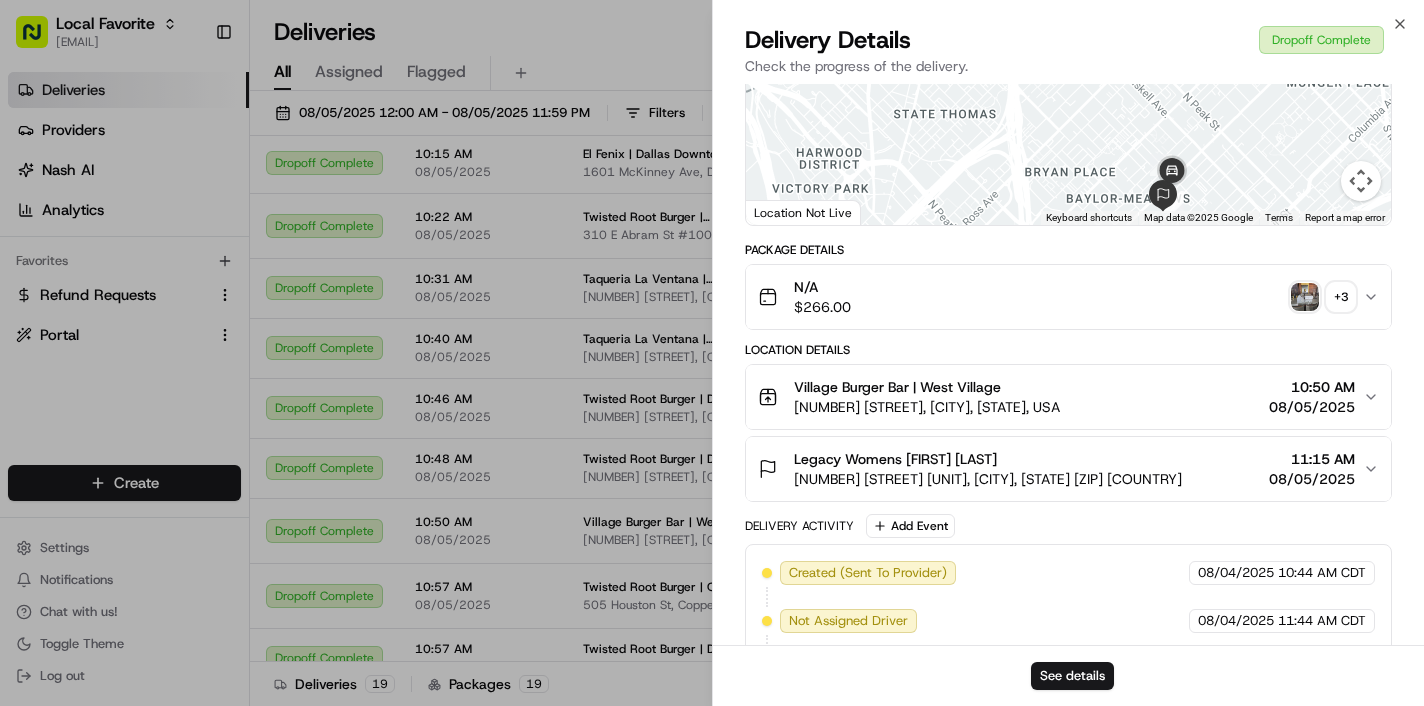 click at bounding box center (1305, 297) 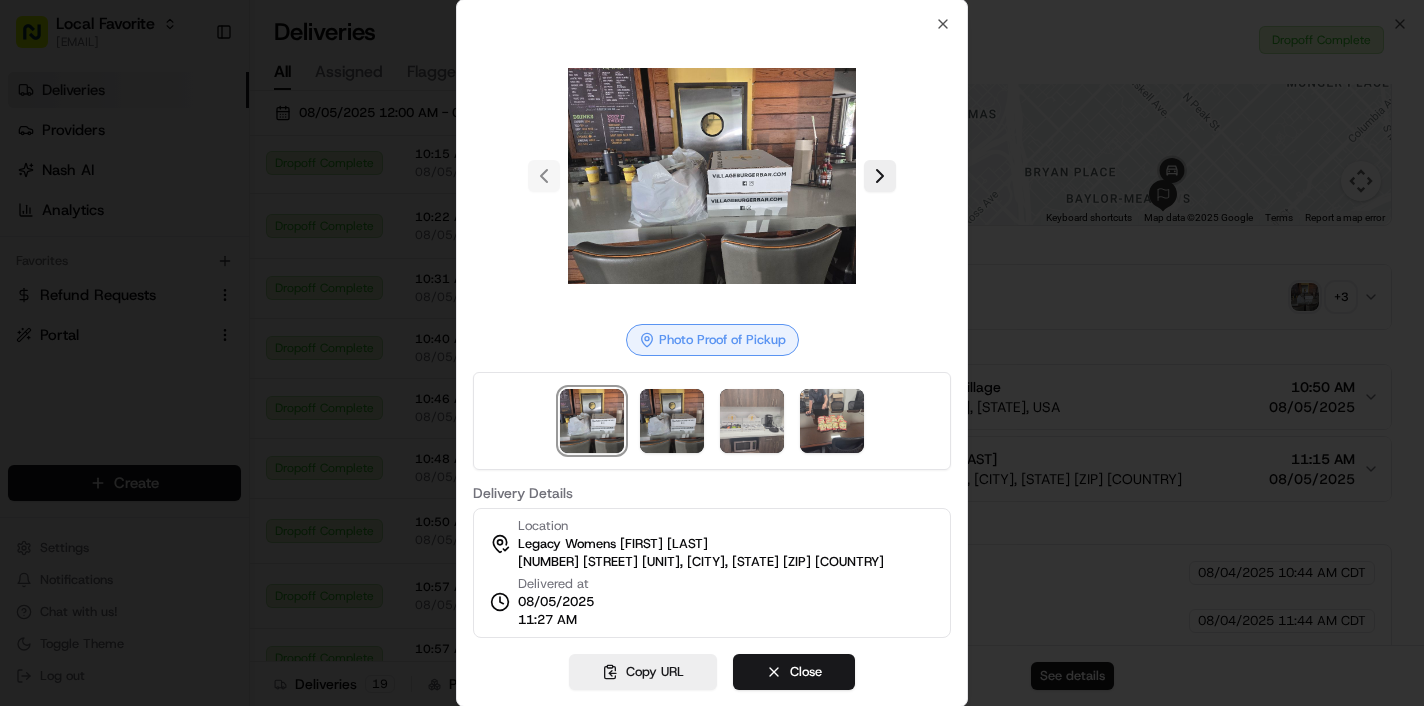 click at bounding box center (672, 421) 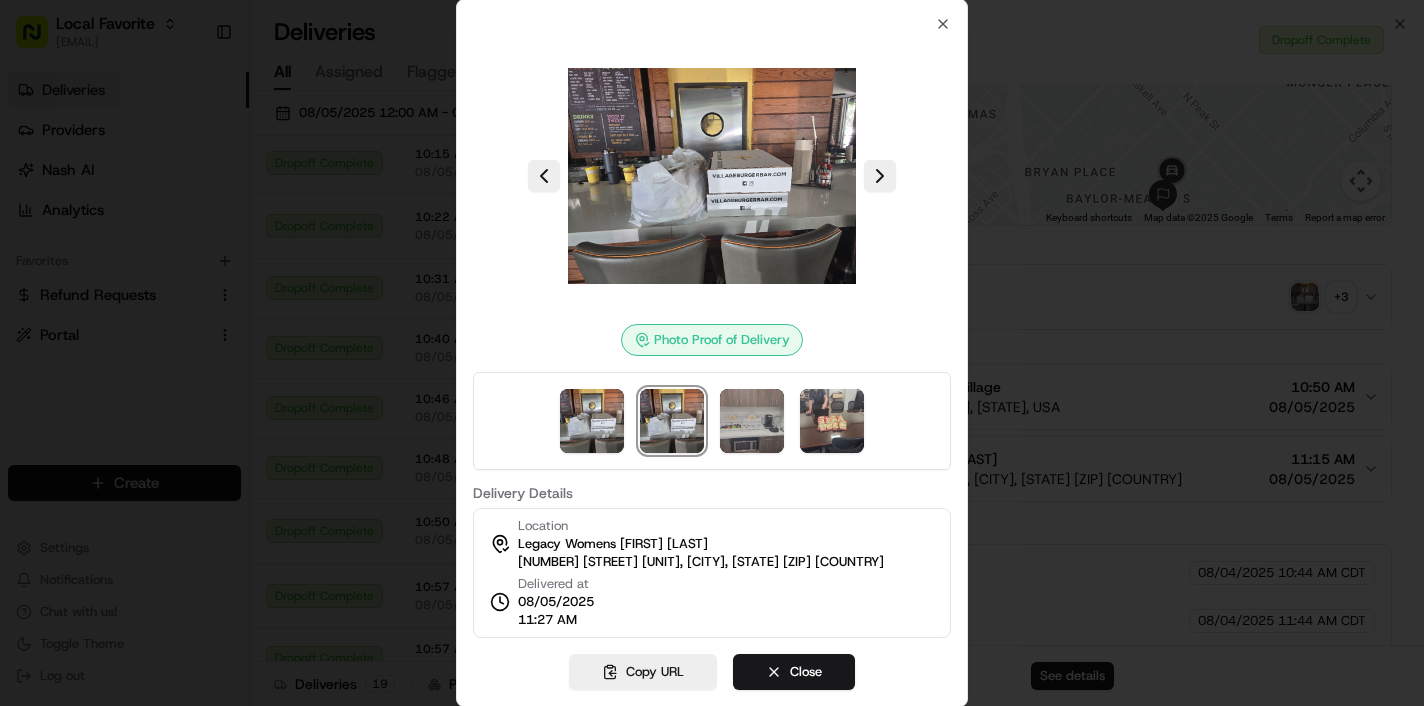 click at bounding box center [752, 421] 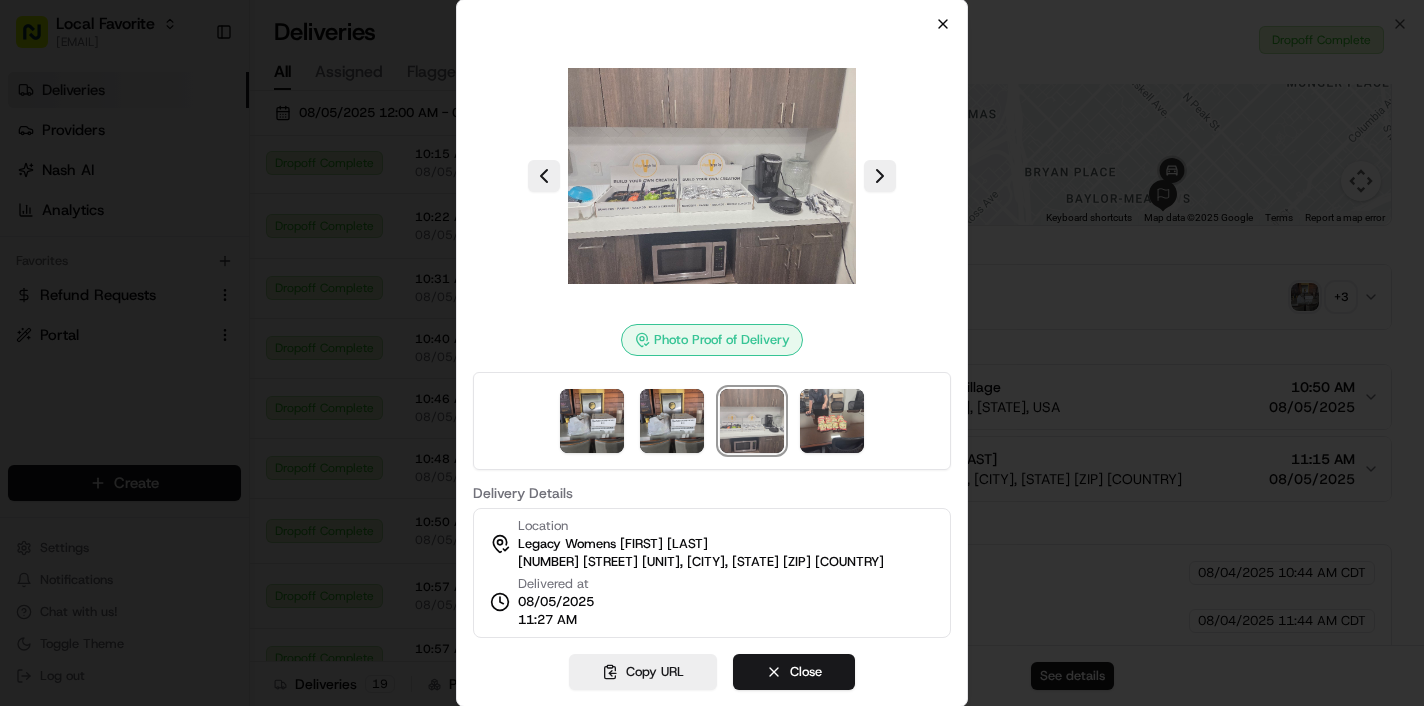 click 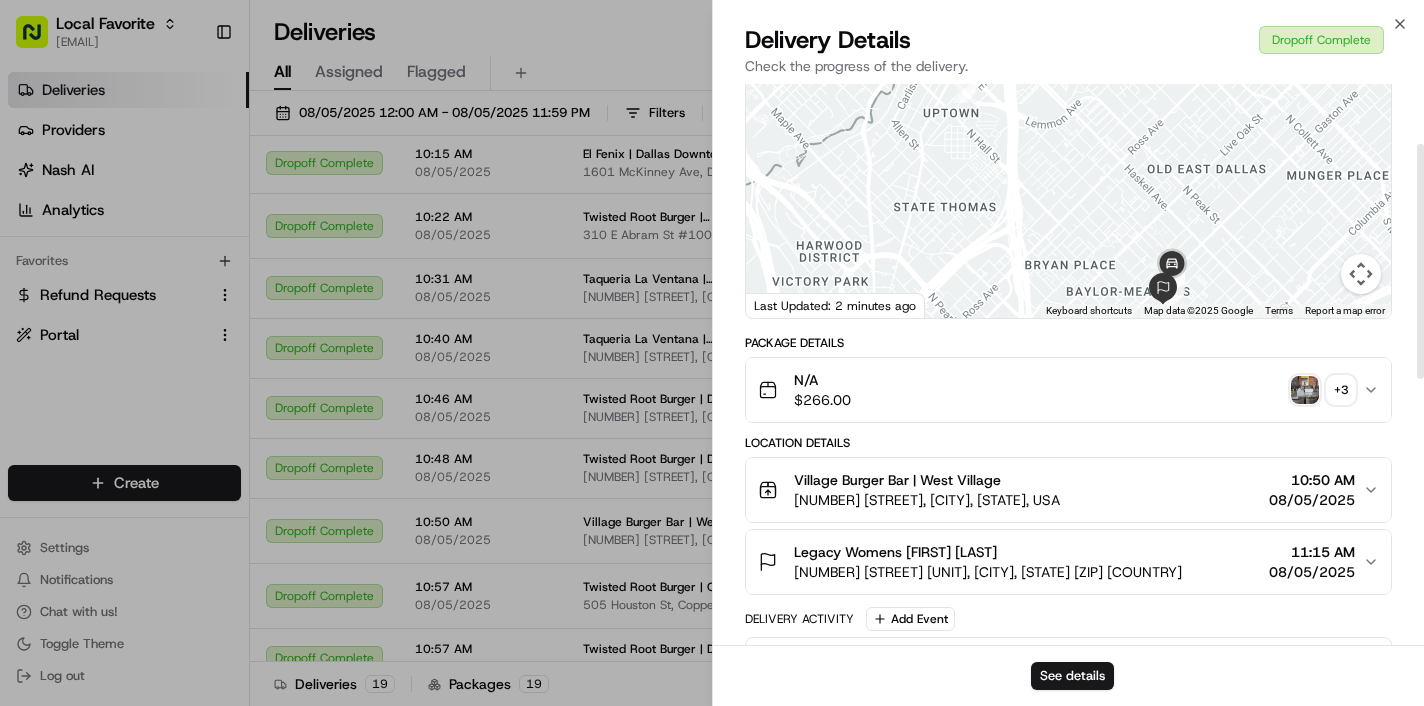 scroll, scrollTop: 175, scrollLeft: 0, axis: vertical 